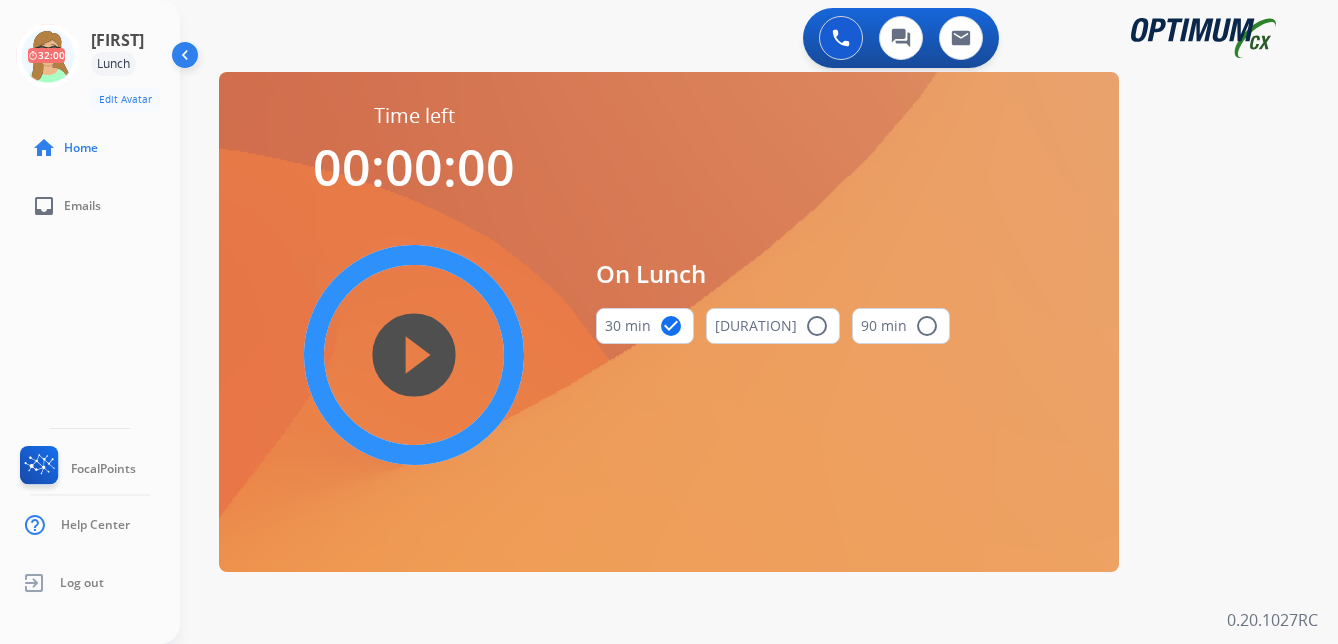 scroll, scrollTop: 0, scrollLeft: 0, axis: both 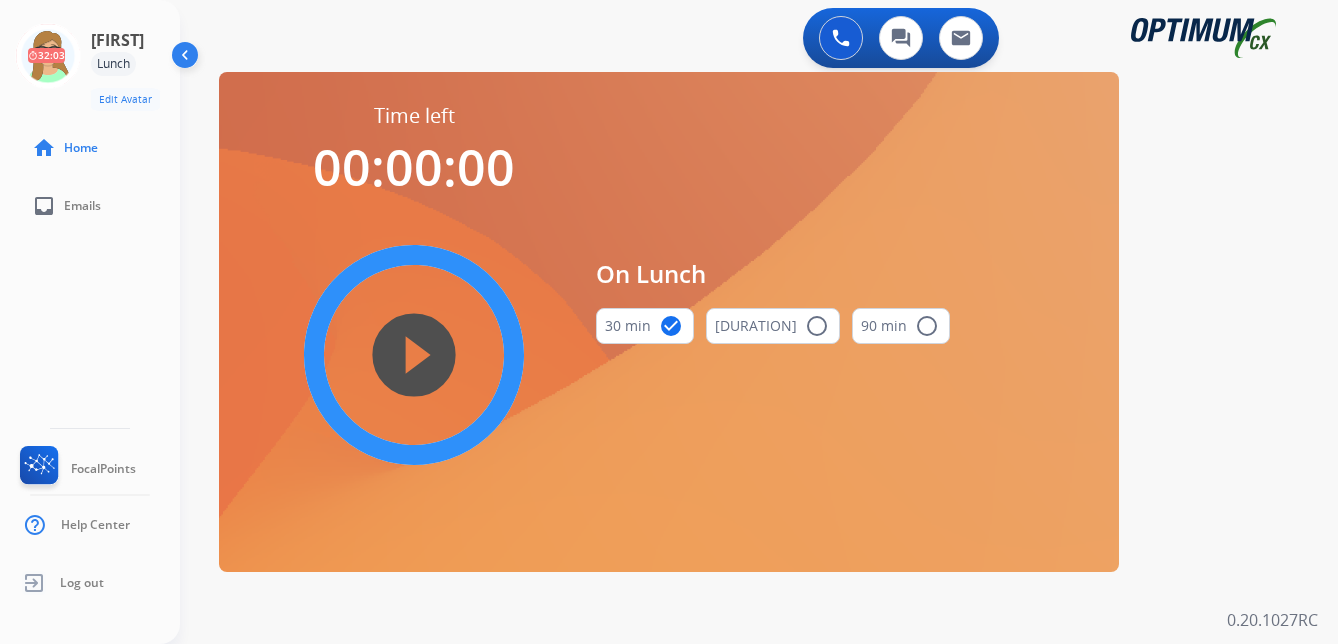 click on "[FIRST]   Lunch  Edit Avatar  [DURATION]   Agent:   [FIRST]  Routing Profile:  [PRODUCT] home  Home  inbox  Emails" 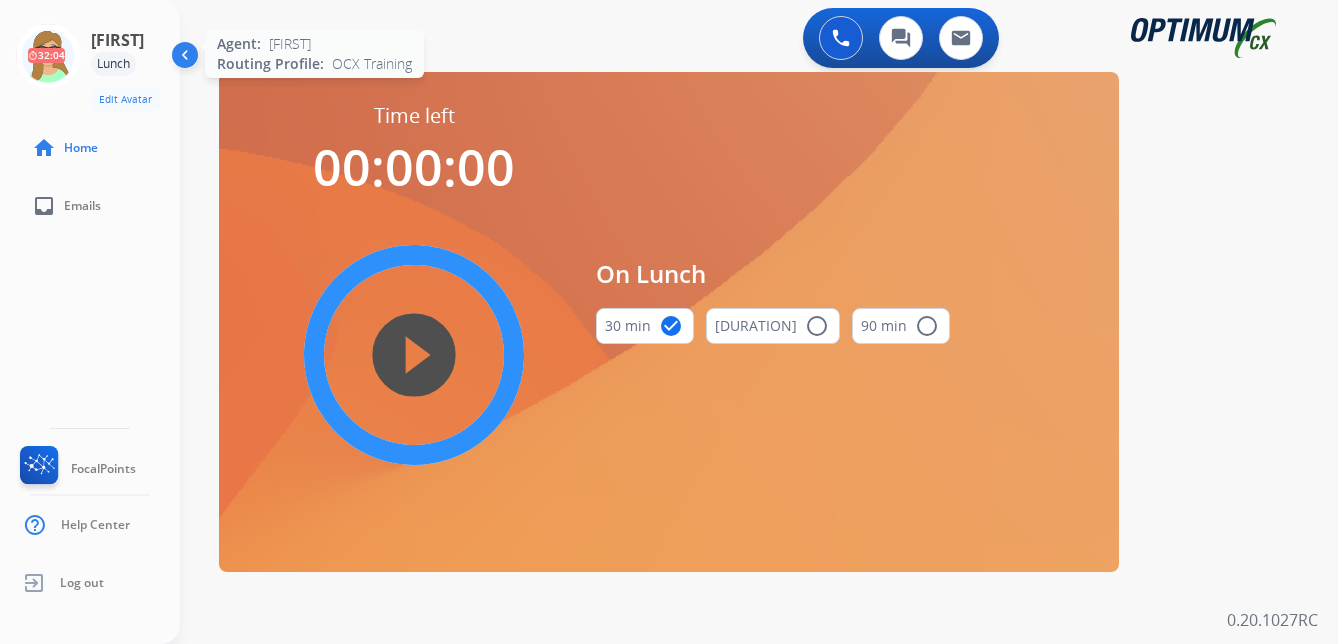 click 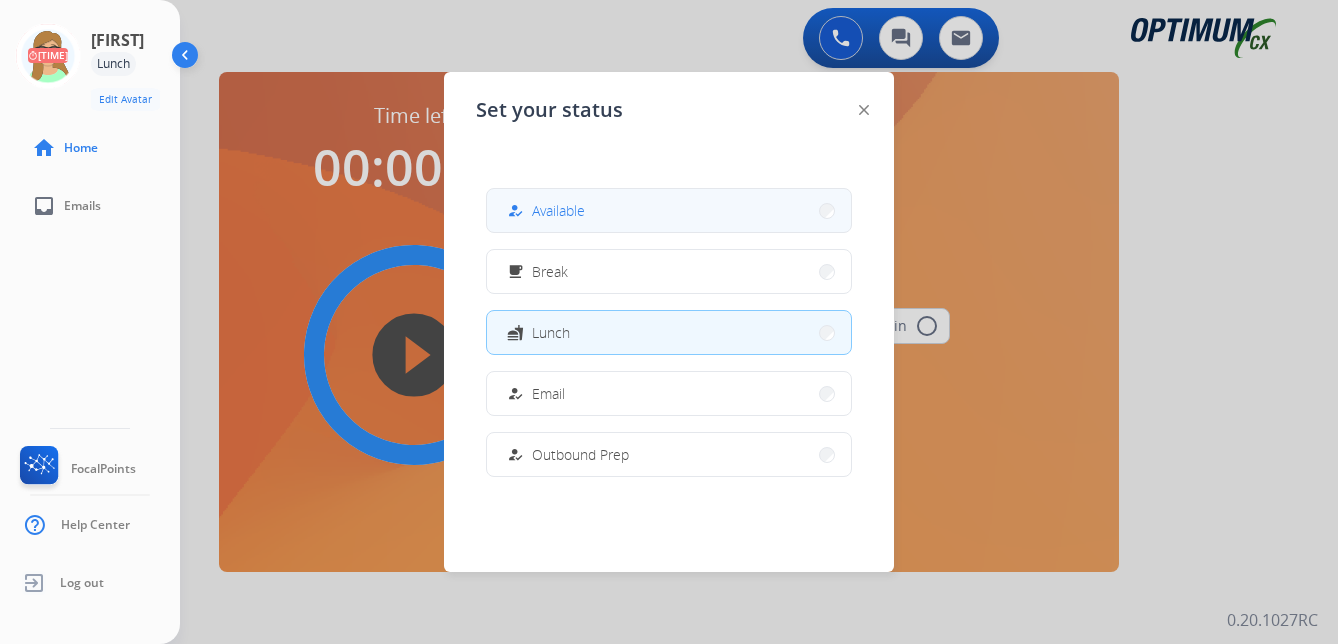 click on "Available" at bounding box center (558, 210) 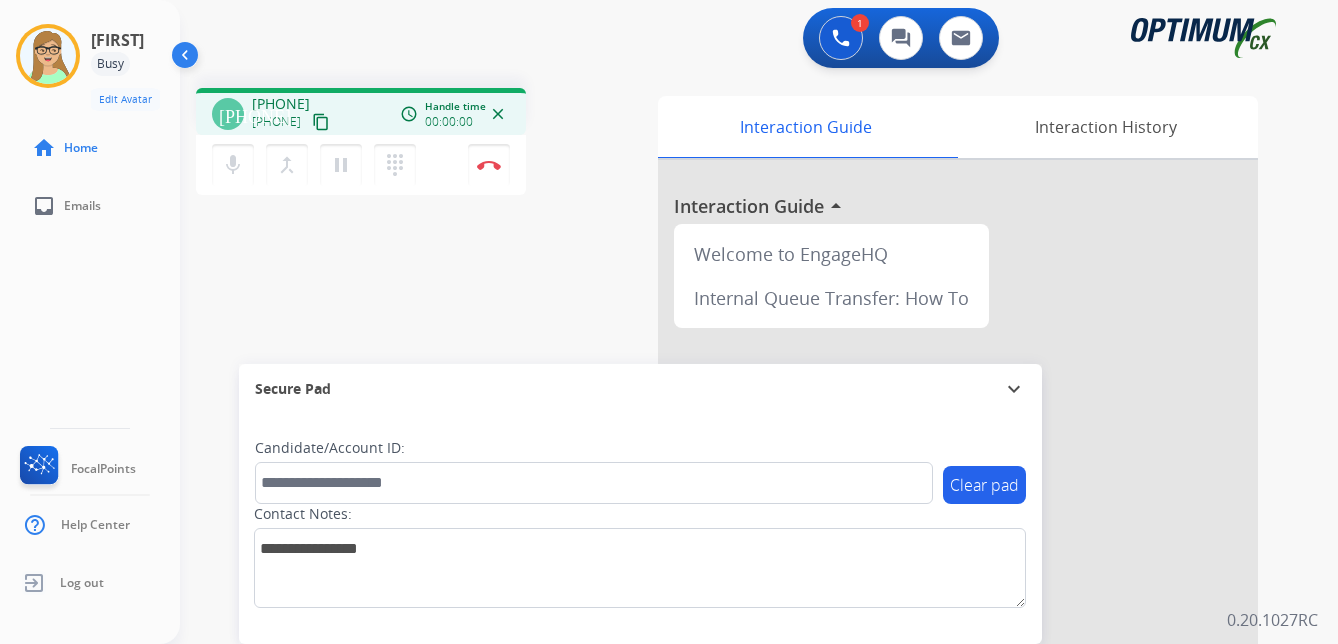 click on "content_copy" at bounding box center [321, 122] 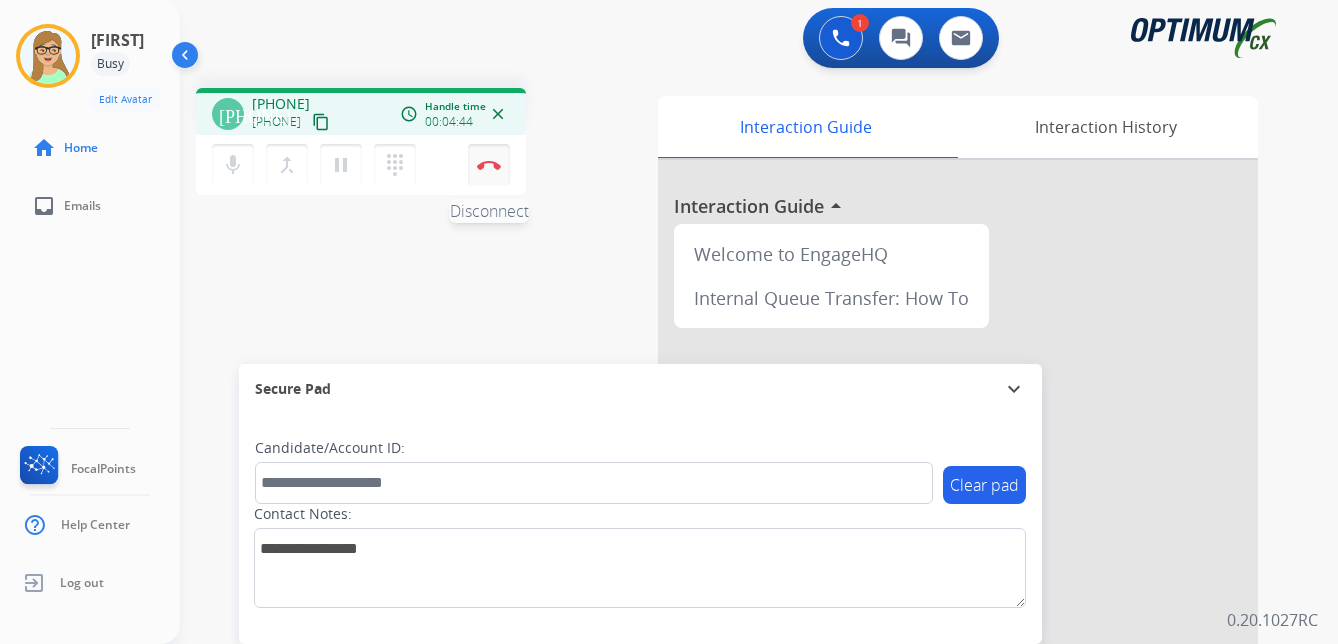 click at bounding box center [489, 165] 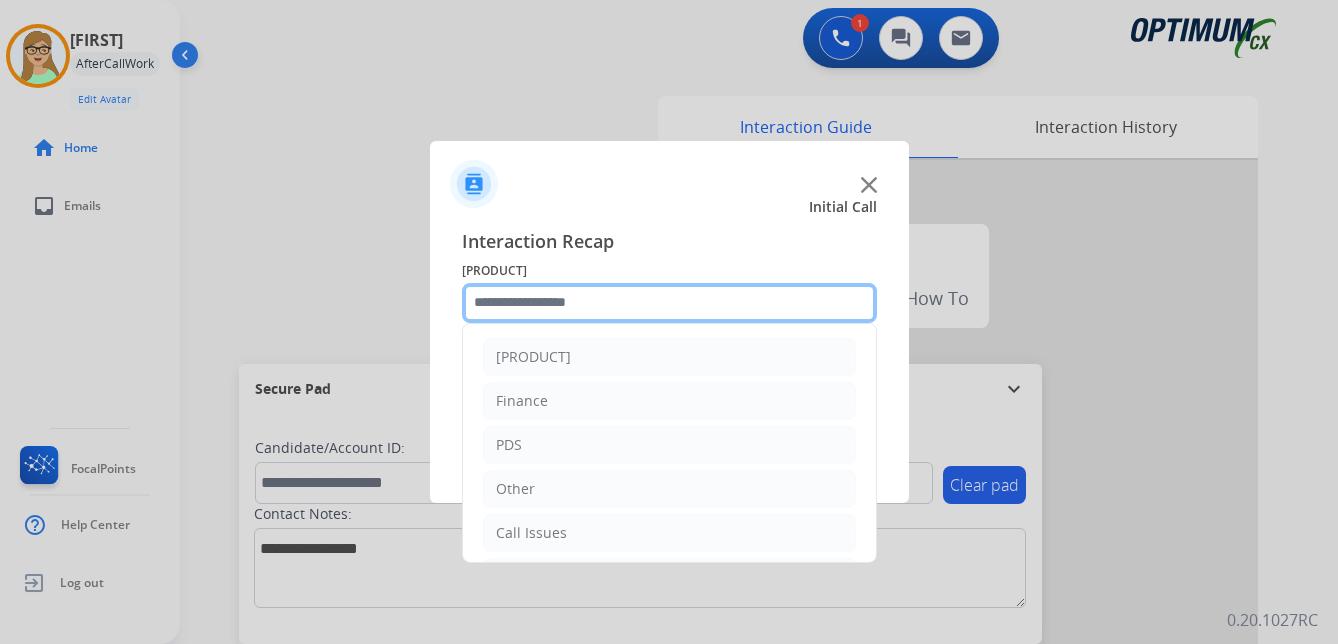 click 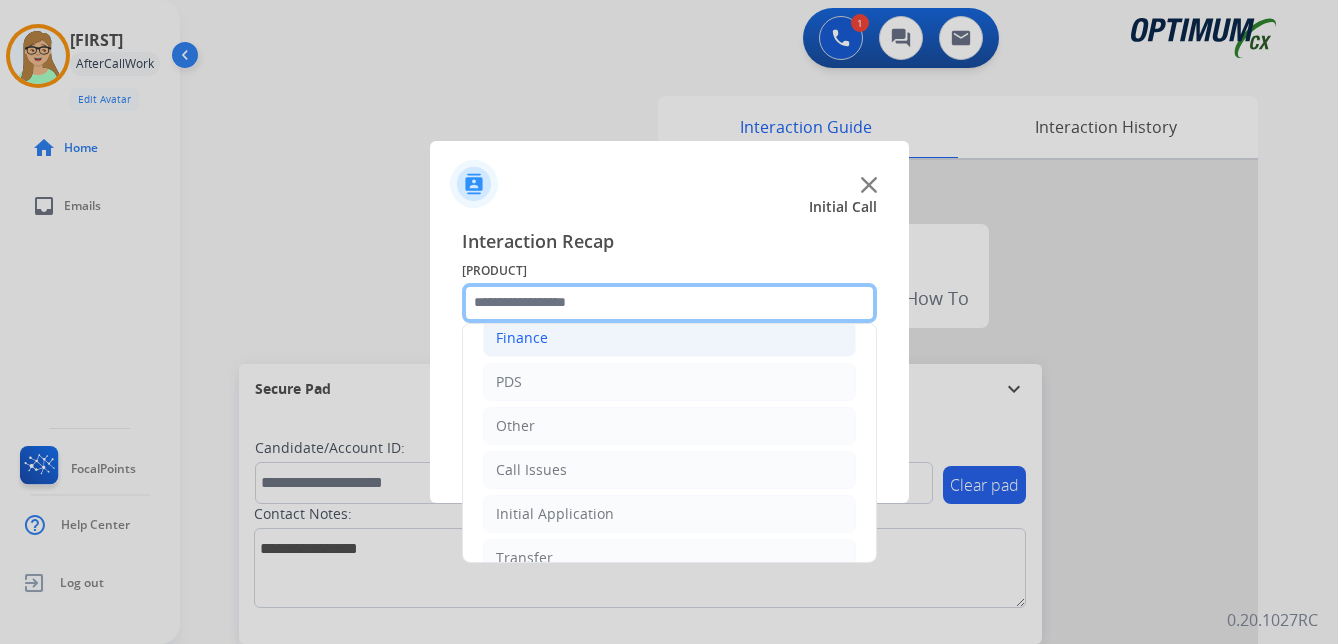 scroll, scrollTop: 136, scrollLeft: 0, axis: vertical 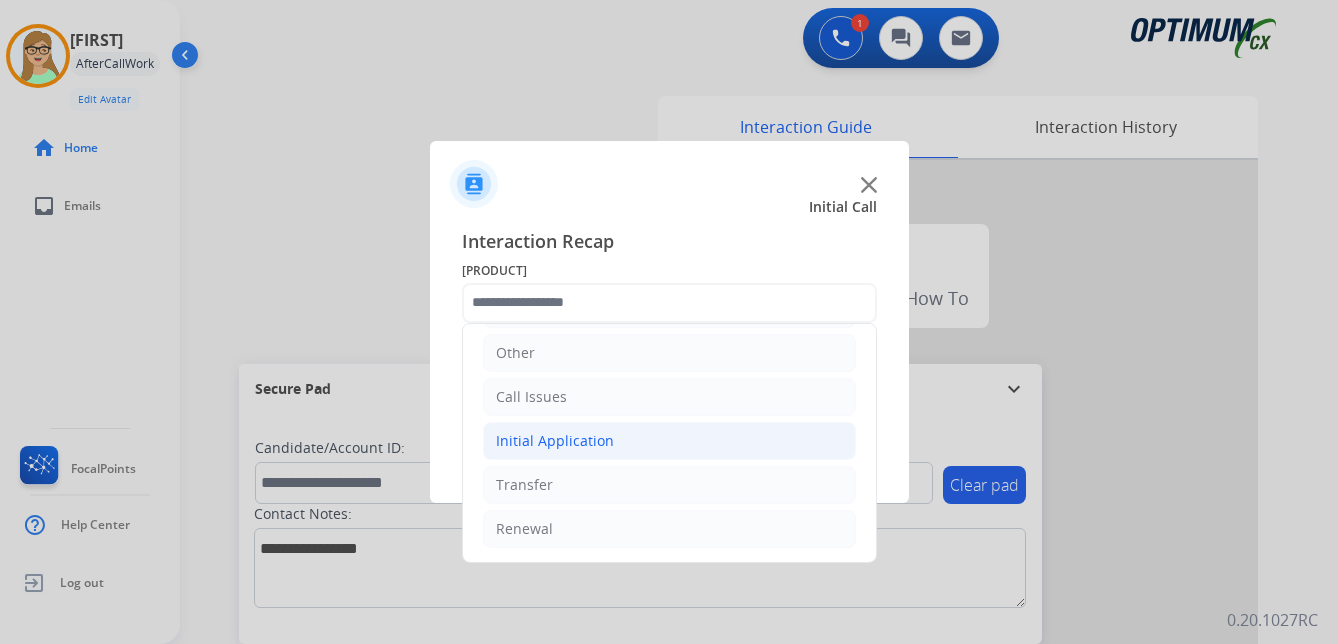 click on "Initial Application" 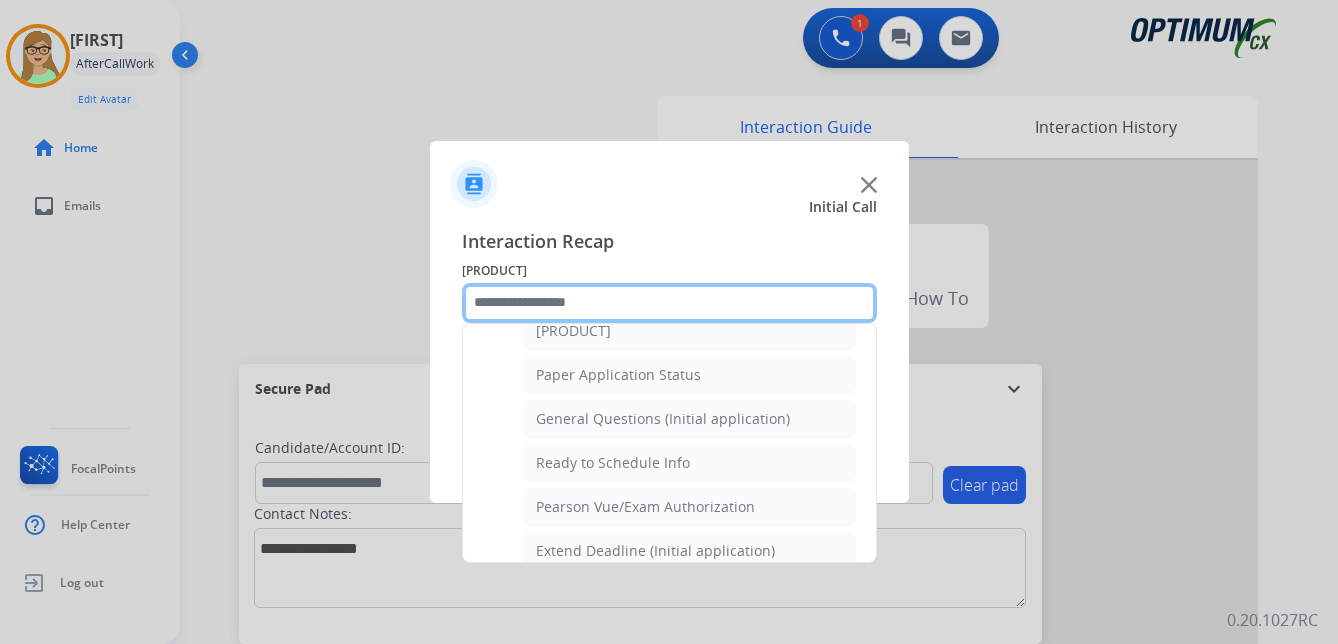 scroll, scrollTop: 1136, scrollLeft: 0, axis: vertical 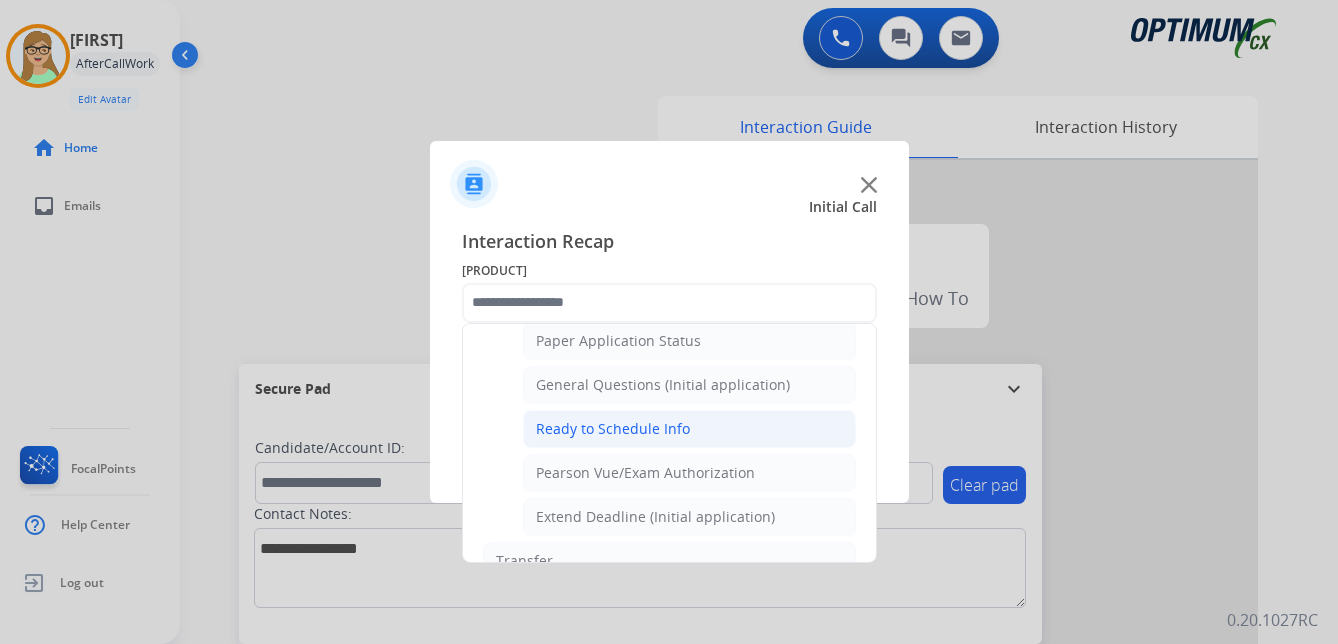 click on "Ready to Schedule Info" 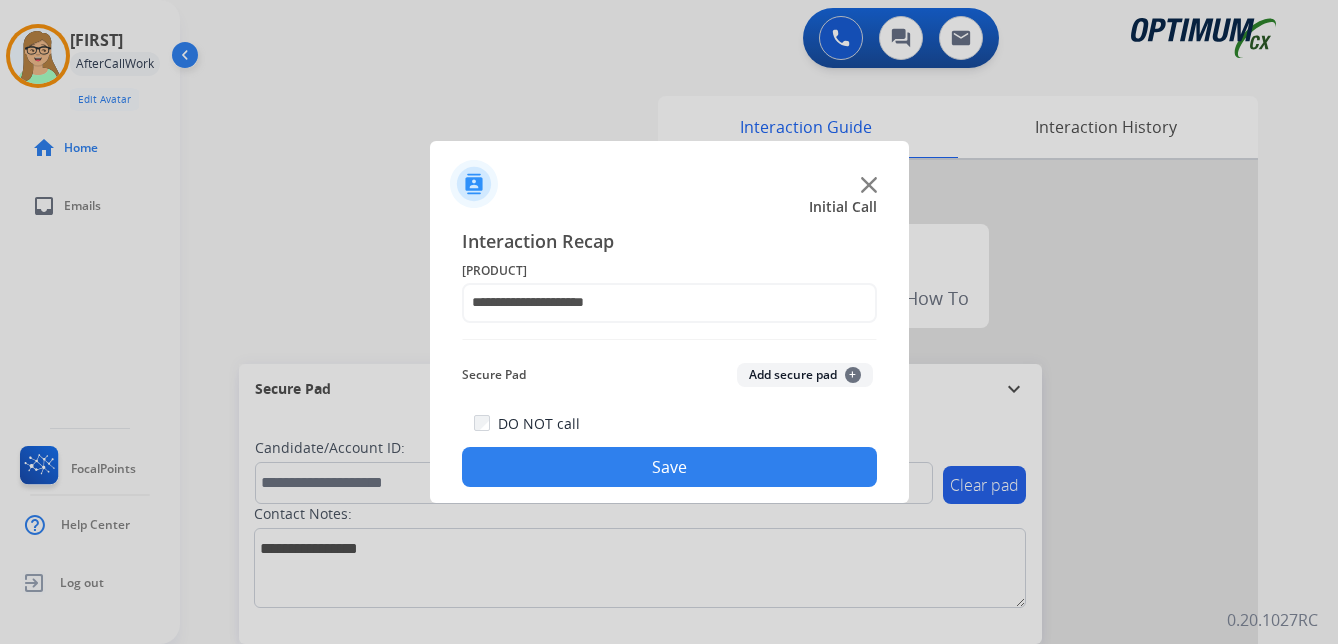 drag, startPoint x: 547, startPoint y: 468, endPoint x: 420, endPoint y: 466, distance: 127.01575 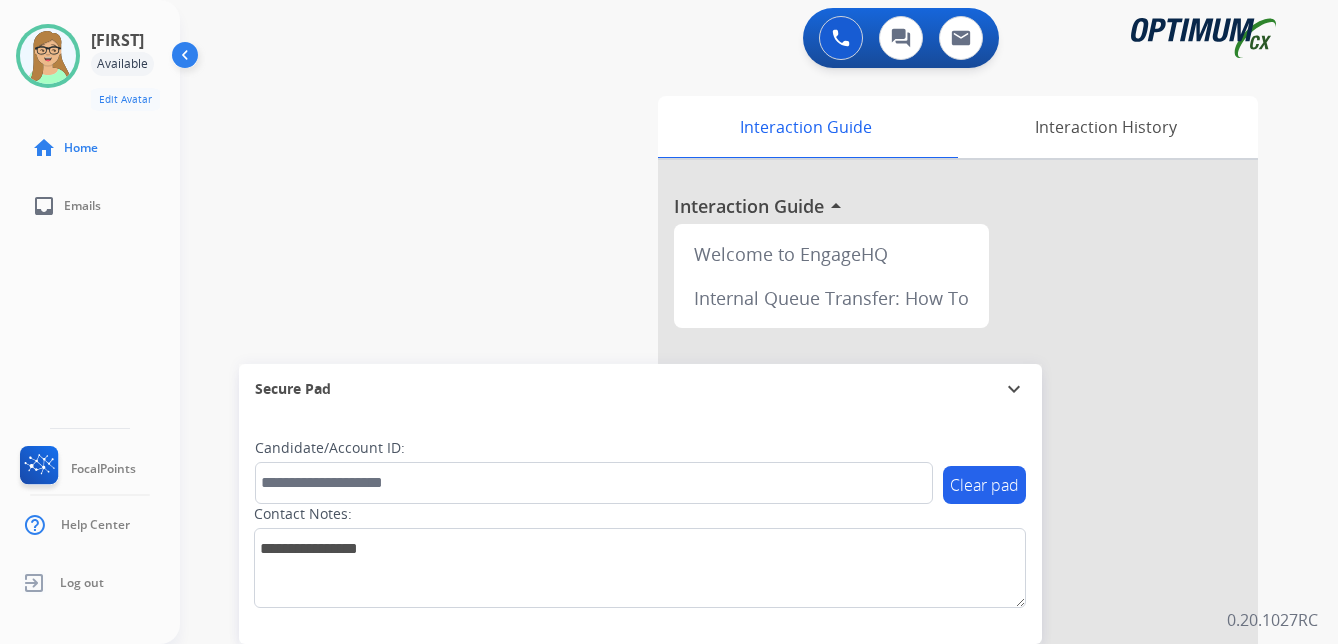 click on "[FIRST]   Available  Edit Avatar  Agent:   [FIRST]  Routing Profile:  OCX Training home  Home  inbox  Emails   FocalPoints   Help Center   Log out" 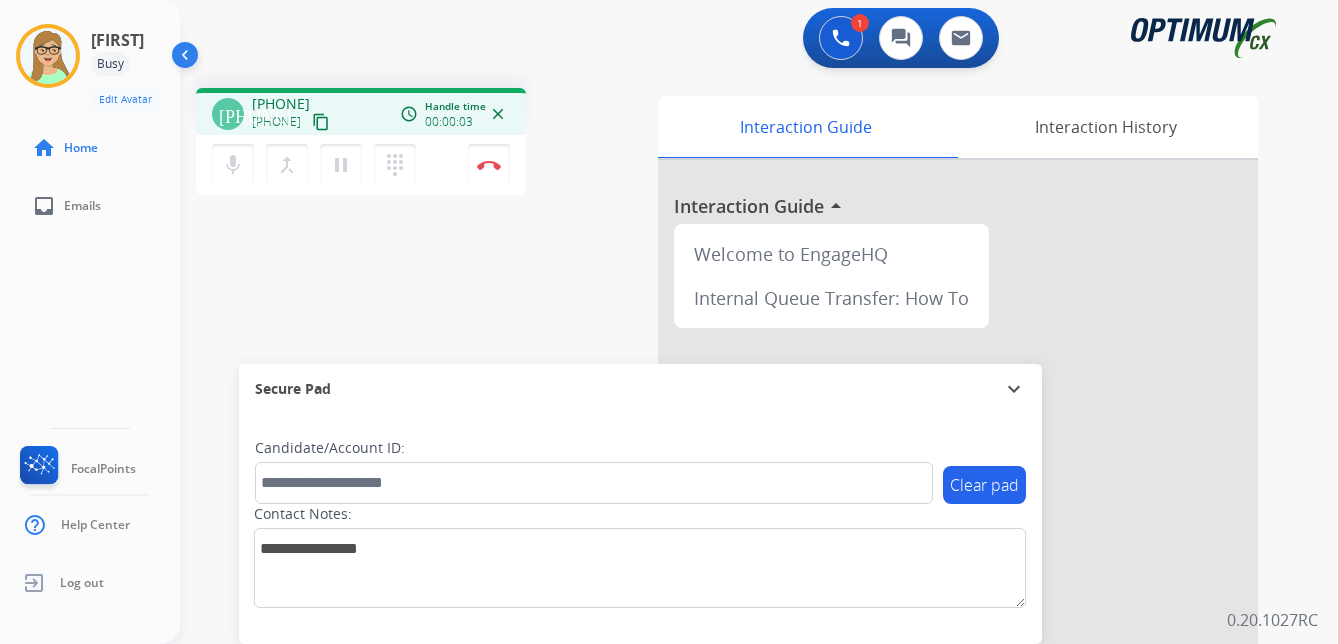 click on "content_copy" at bounding box center (321, 122) 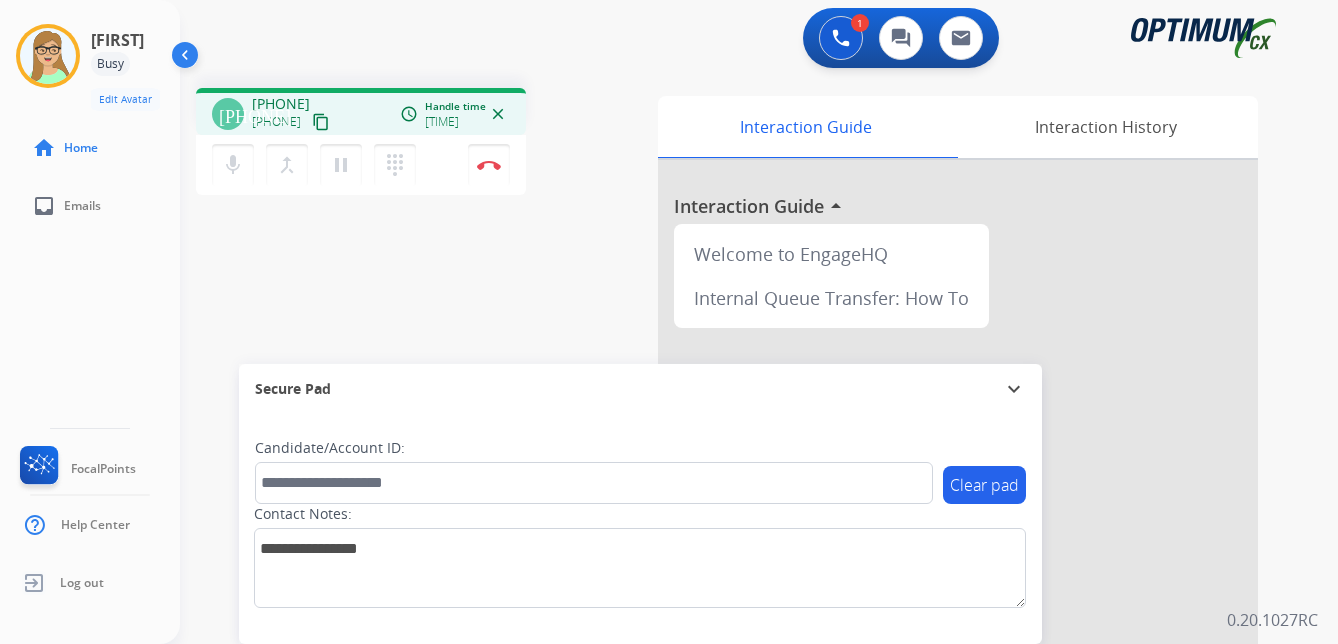 click on "+1[PHONE] +1[PHONE] content_copy access_time Call metrics Queue   [TIME] Hold   [TIME] Talk   [TIME] Total   [TIME] Handle time [TIME] close mic Mute merge_type Bridge pause Hold dialpad Dialpad Disconnect swap_horiz Break voice bridge close_fullscreen Connect 3-Way Call merge_type Separate 3-Way Call  Interaction Guide   Interaction History  Interaction Guide arrow_drop_up  Welcome to EngageHQ   Internal Queue Transfer: How To  Secure Pad expand_more Clear pad Candidate/Account ID: Contact Notes:" at bounding box center [735, 489] 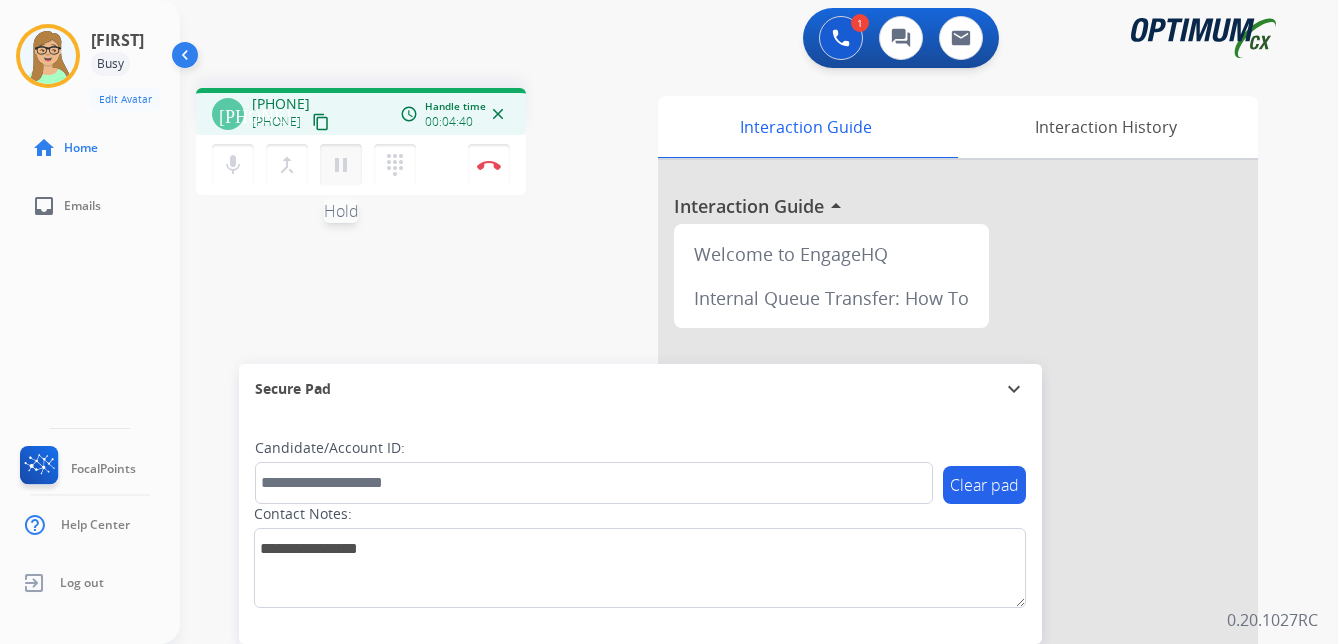 click on "pause" at bounding box center [341, 165] 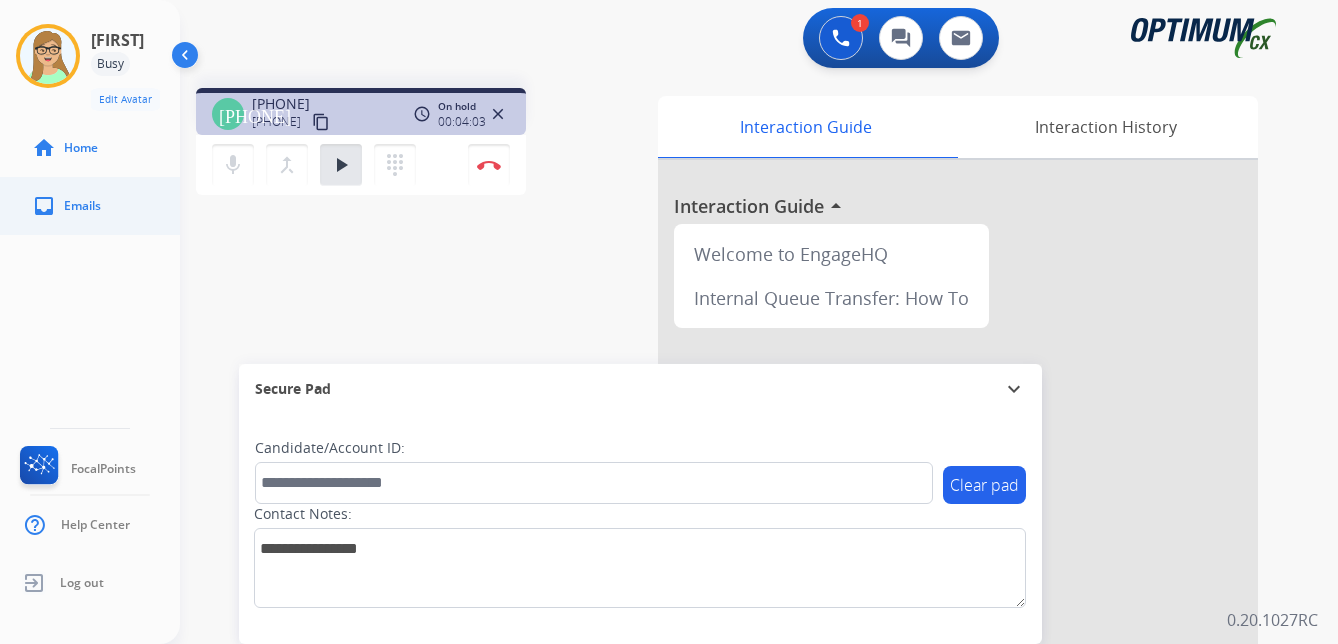click on "inbox  Emails" 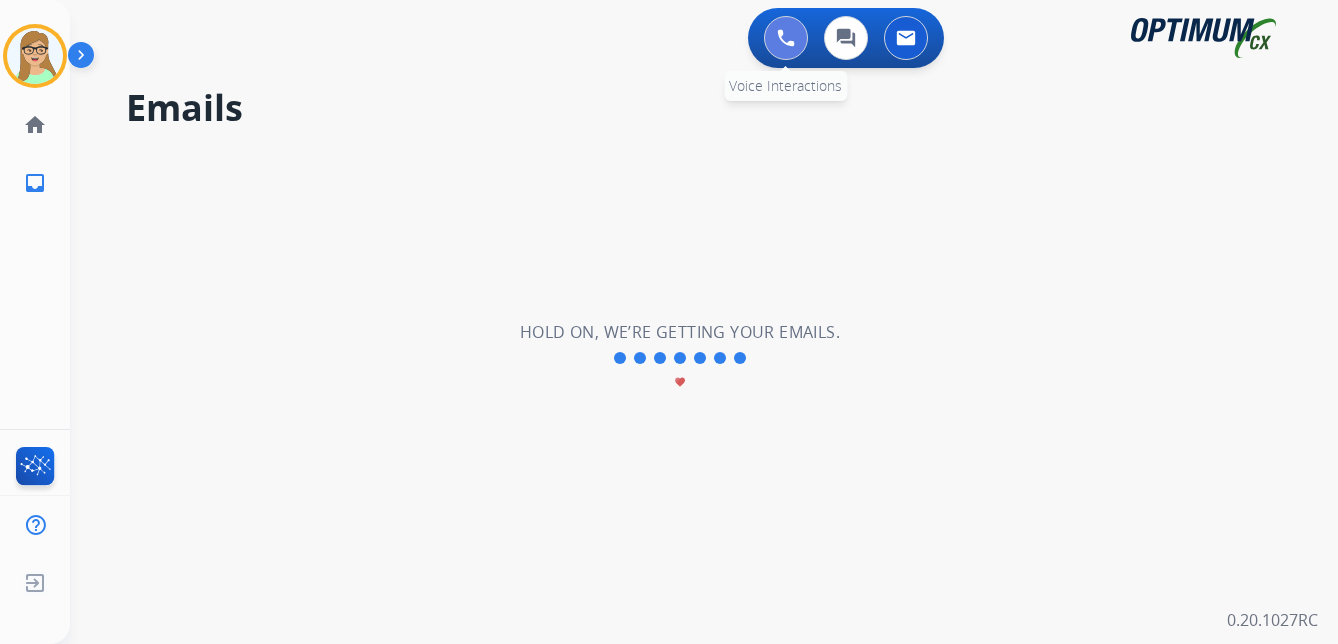 click at bounding box center [786, 38] 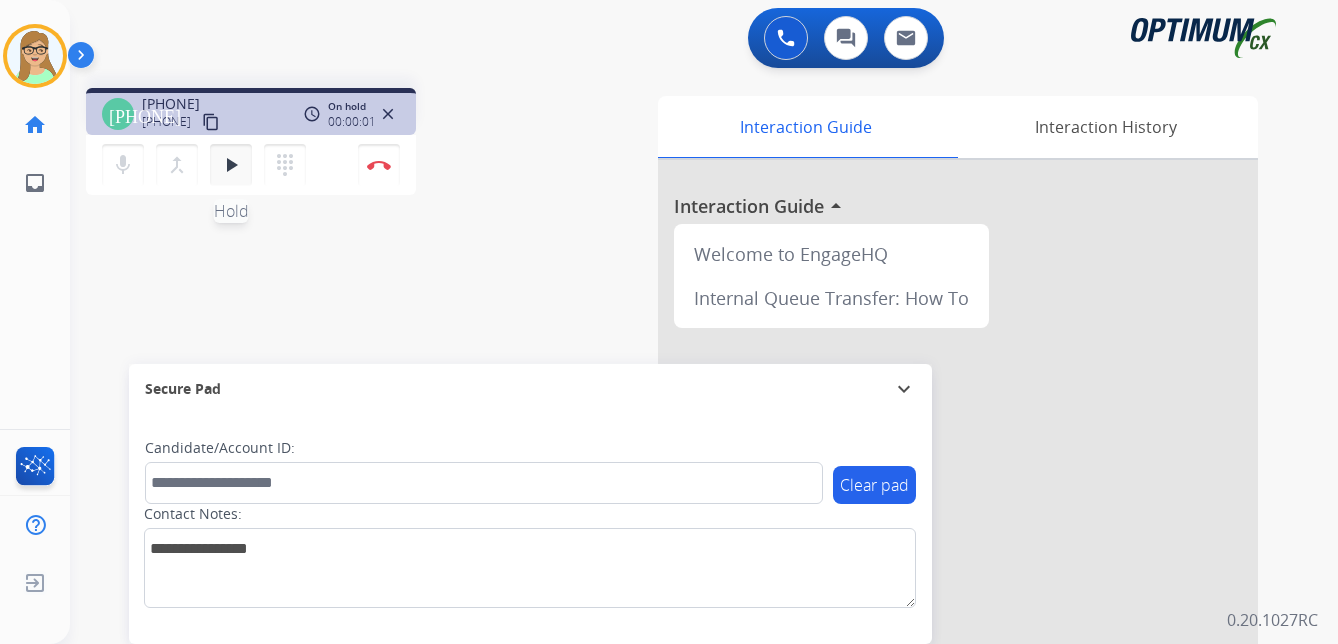 click on "play_arrow" at bounding box center (231, 165) 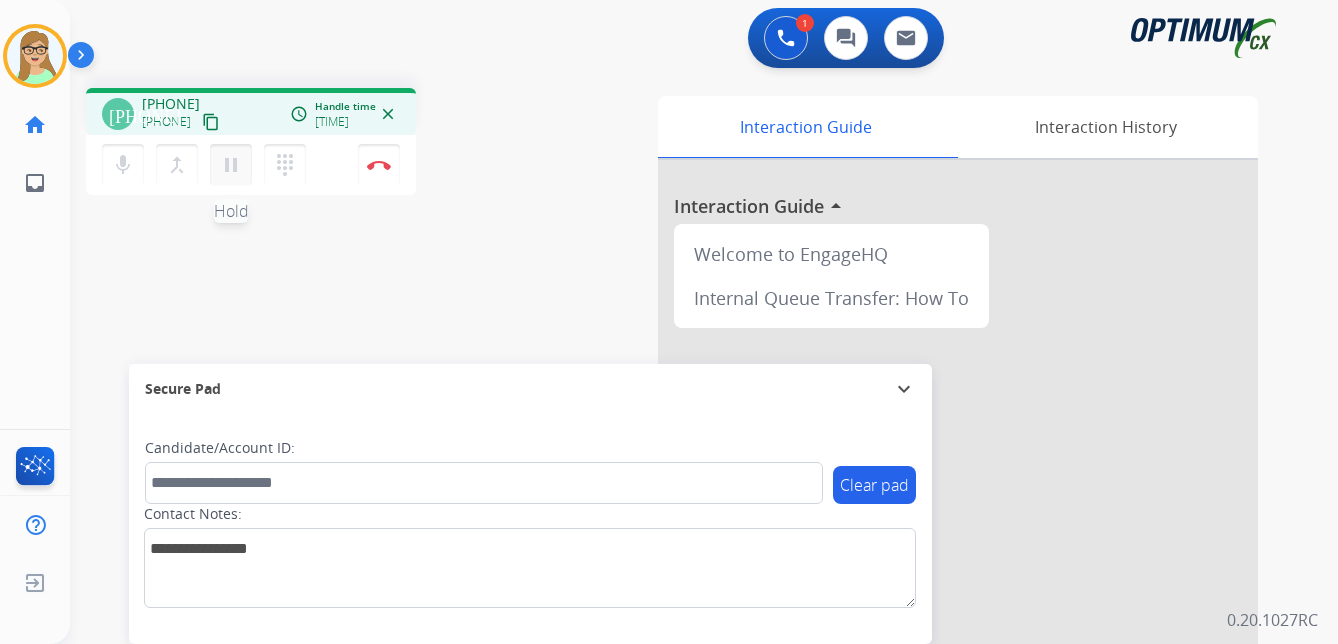 click on "pause" at bounding box center [231, 165] 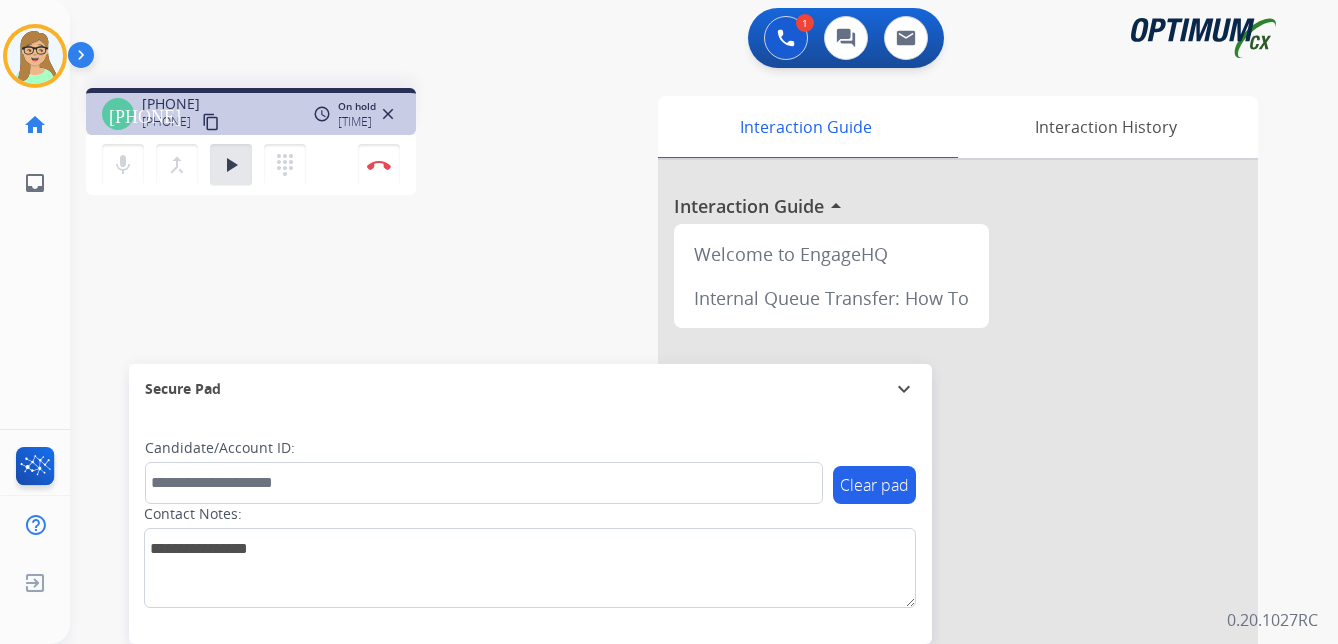 click on "[FIRST]   Busy  Edit Avatar  Agent:   [FIRST]  Routing Profile:  OCX Training home  Home  Home inbox  Emails  Emails  FocalPoints  Help Center  Help Center  Log out  Log out" 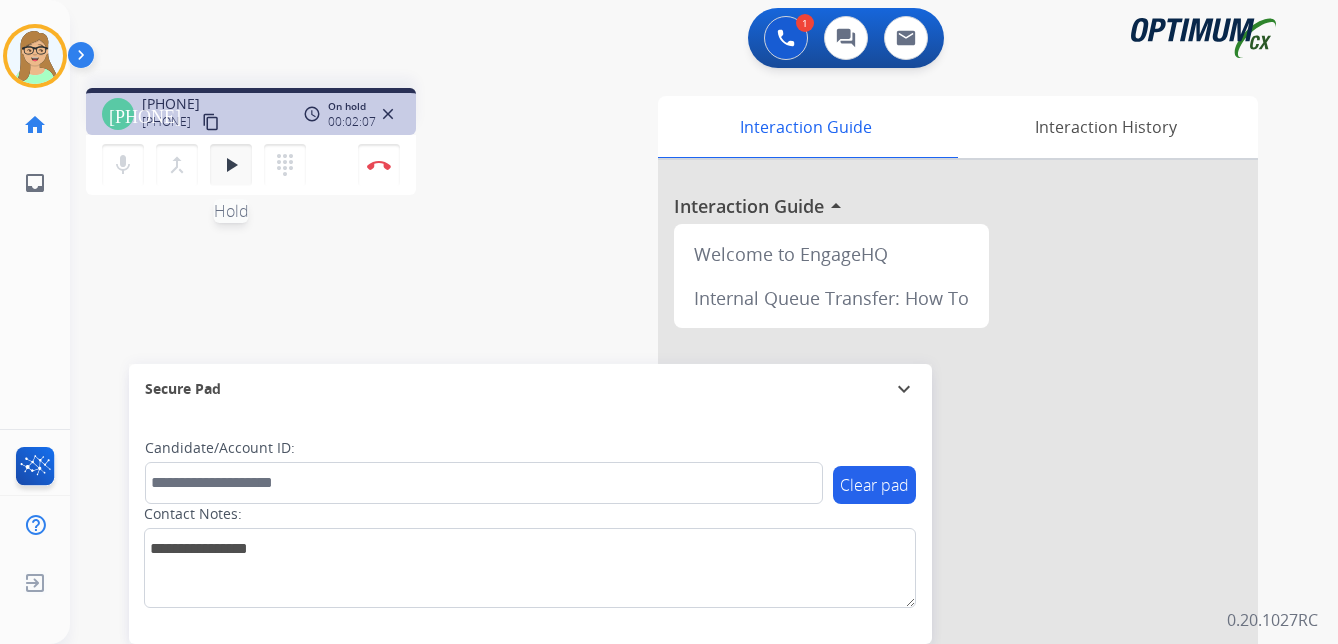 click on "play_arrow" at bounding box center [231, 165] 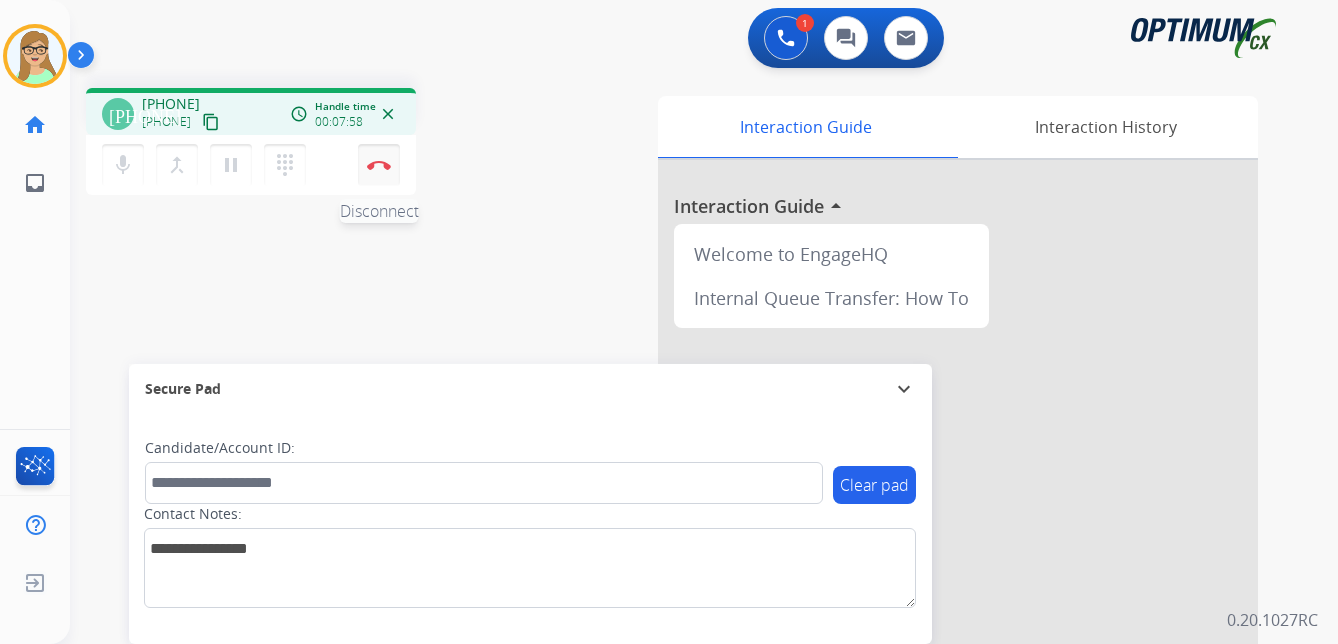 click at bounding box center (379, 165) 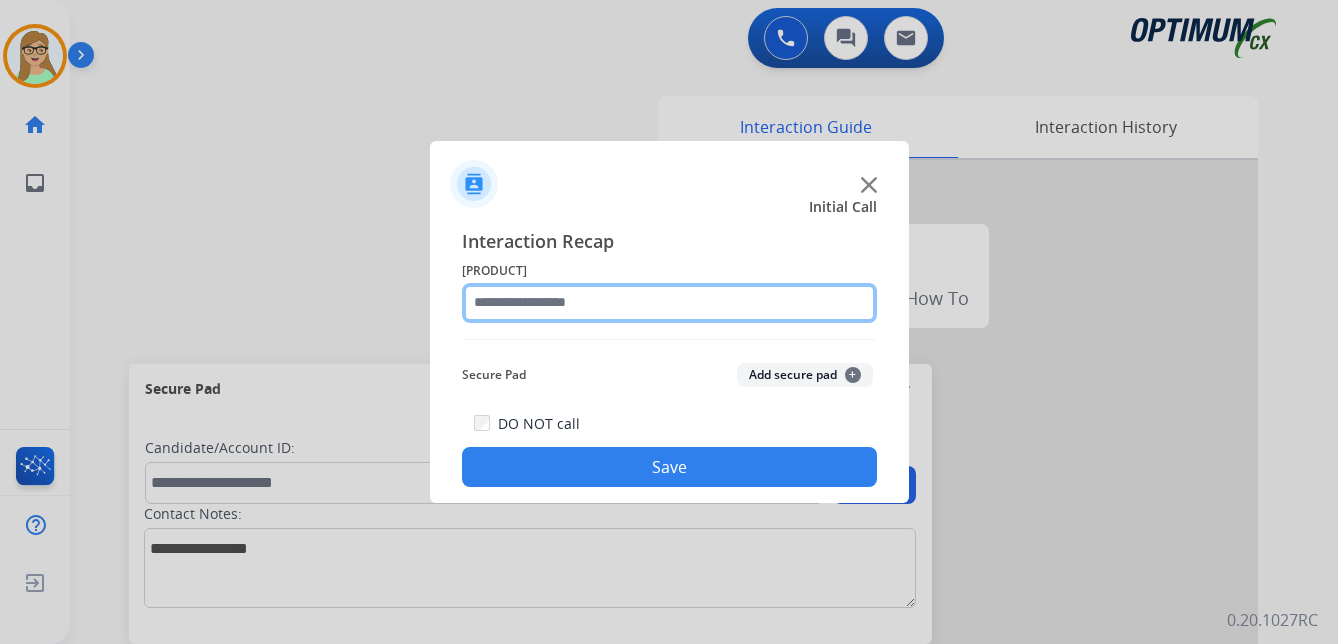 click 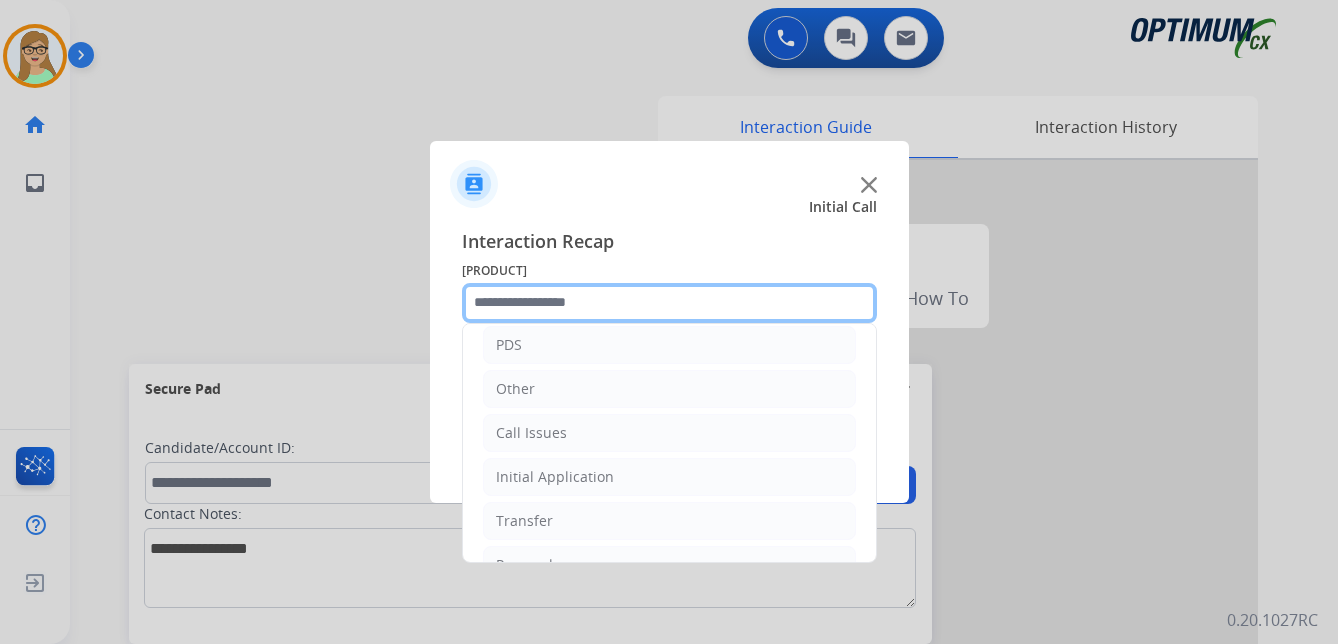 scroll, scrollTop: 136, scrollLeft: 0, axis: vertical 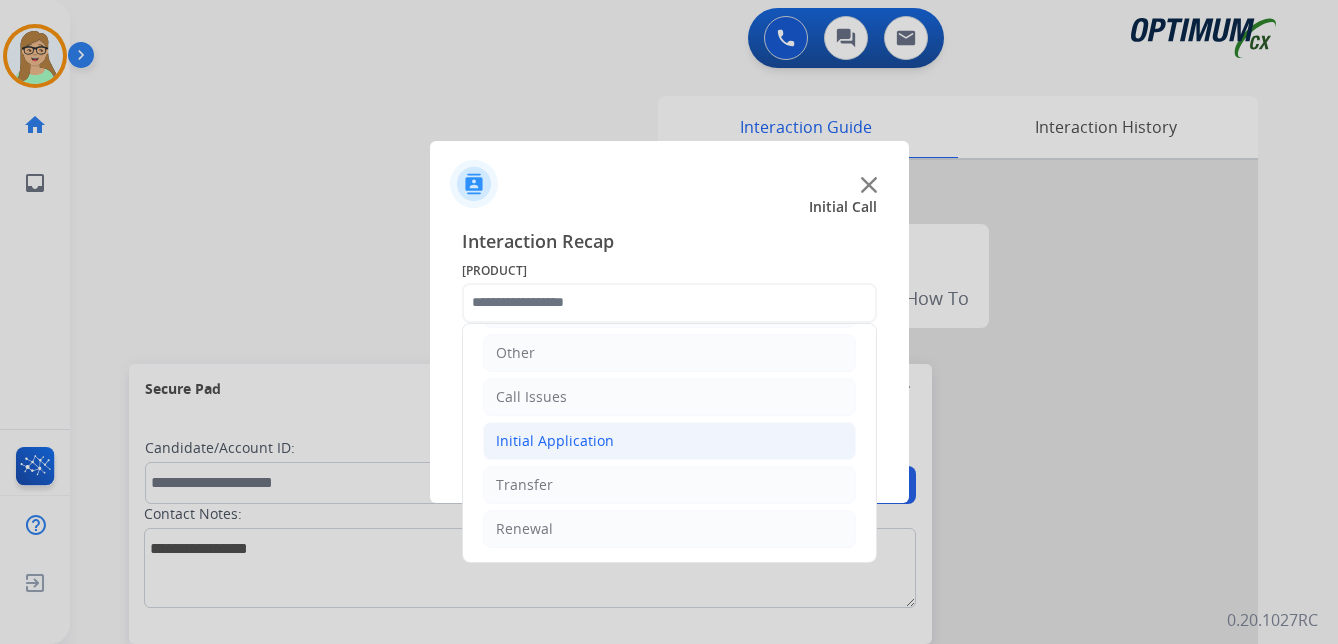 click on "Initial Application" 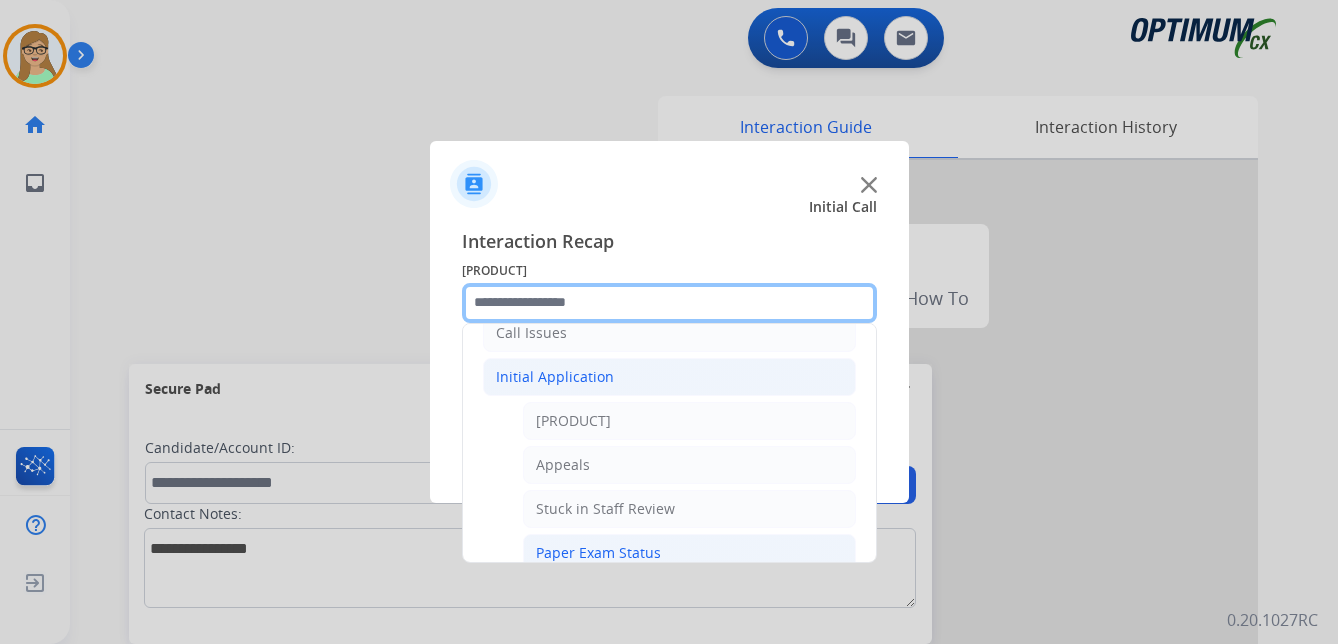 scroll, scrollTop: 236, scrollLeft: 0, axis: vertical 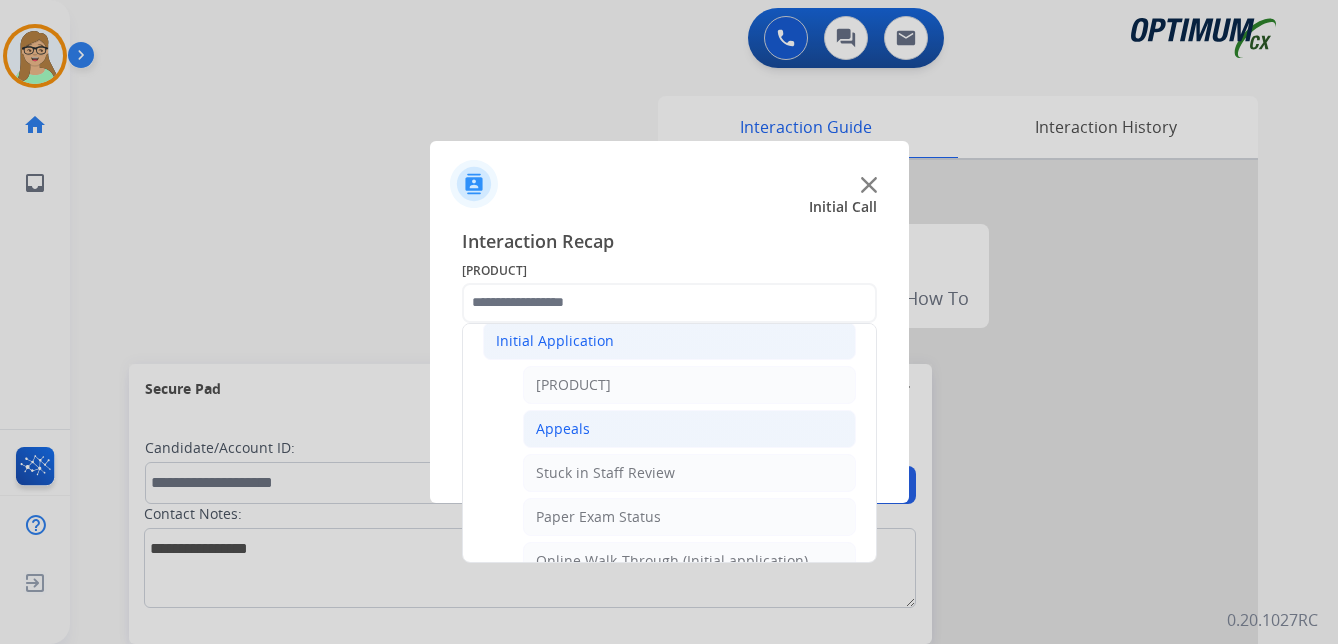 click on "Appeals" 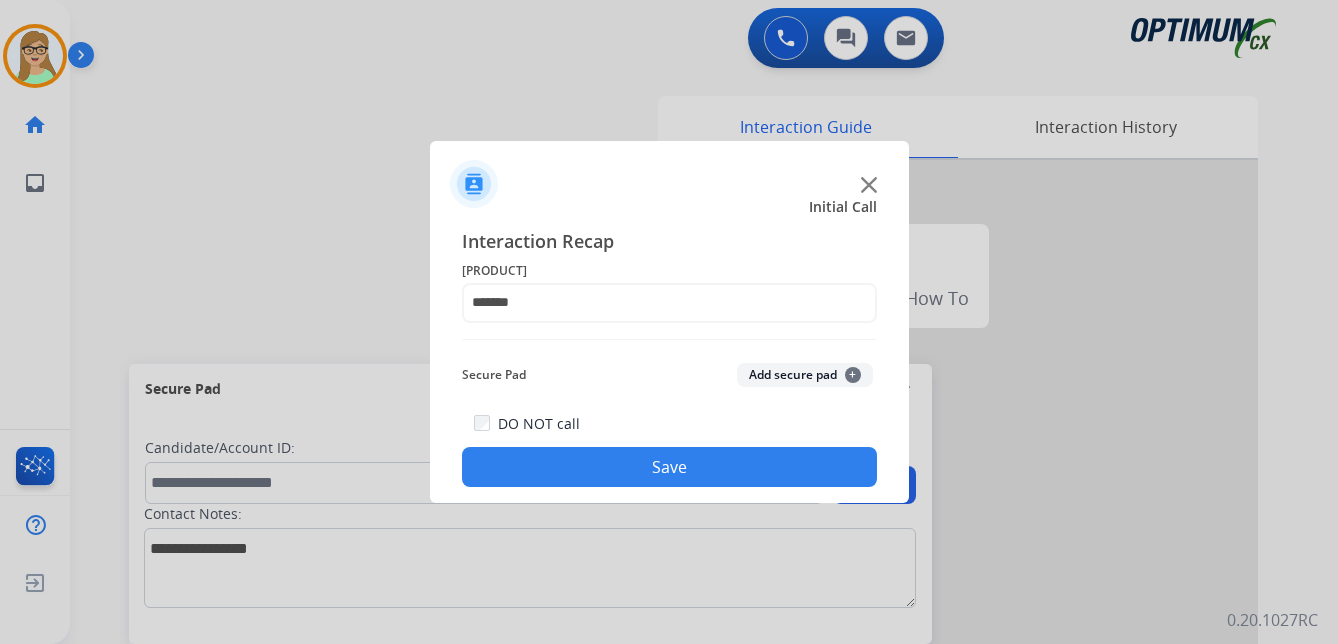 click on "Save" 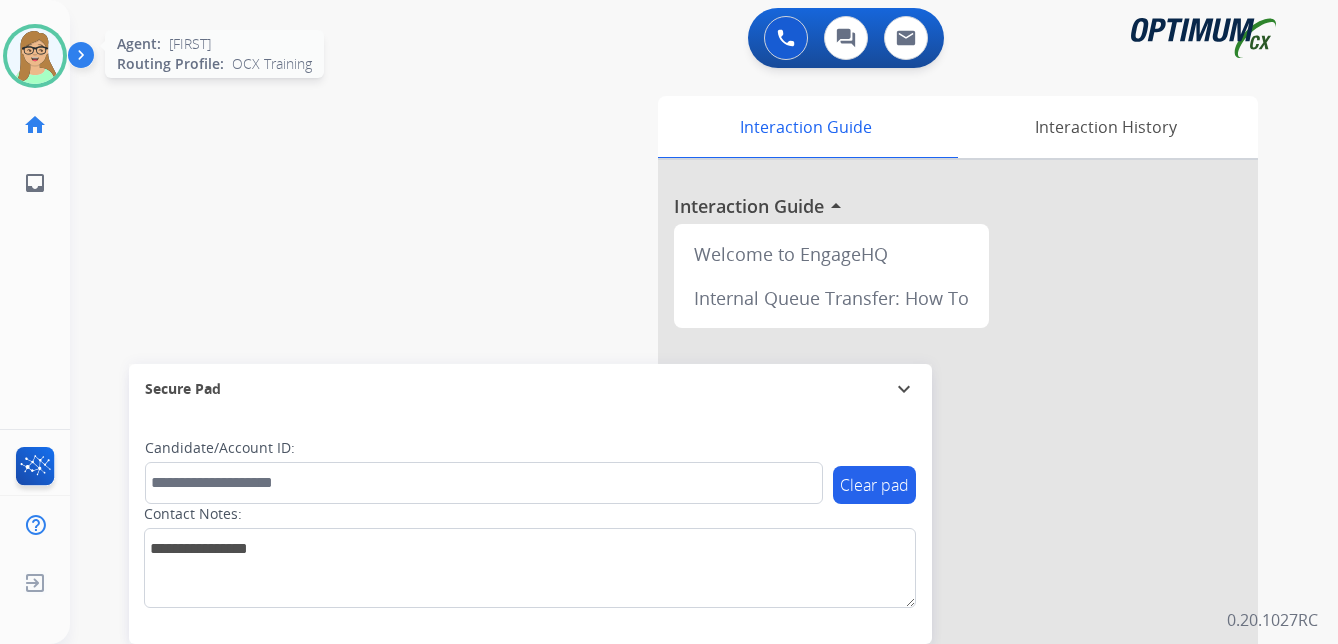 click at bounding box center [35, 56] 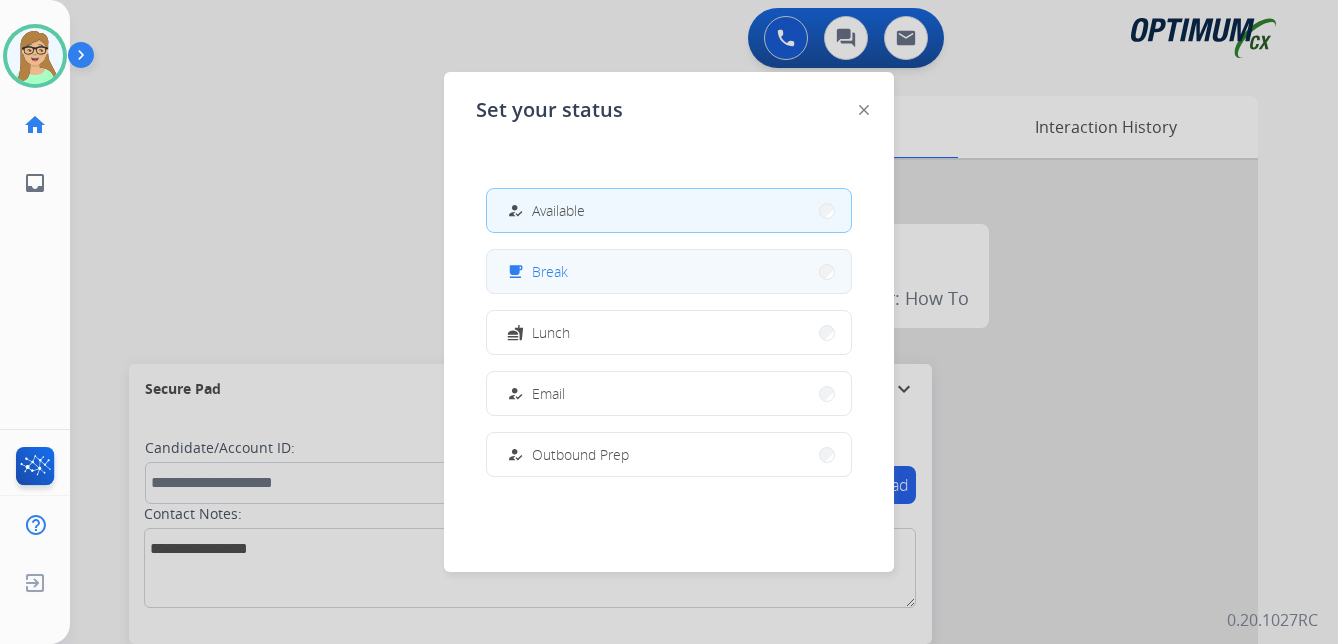 click on "Break" at bounding box center [550, 271] 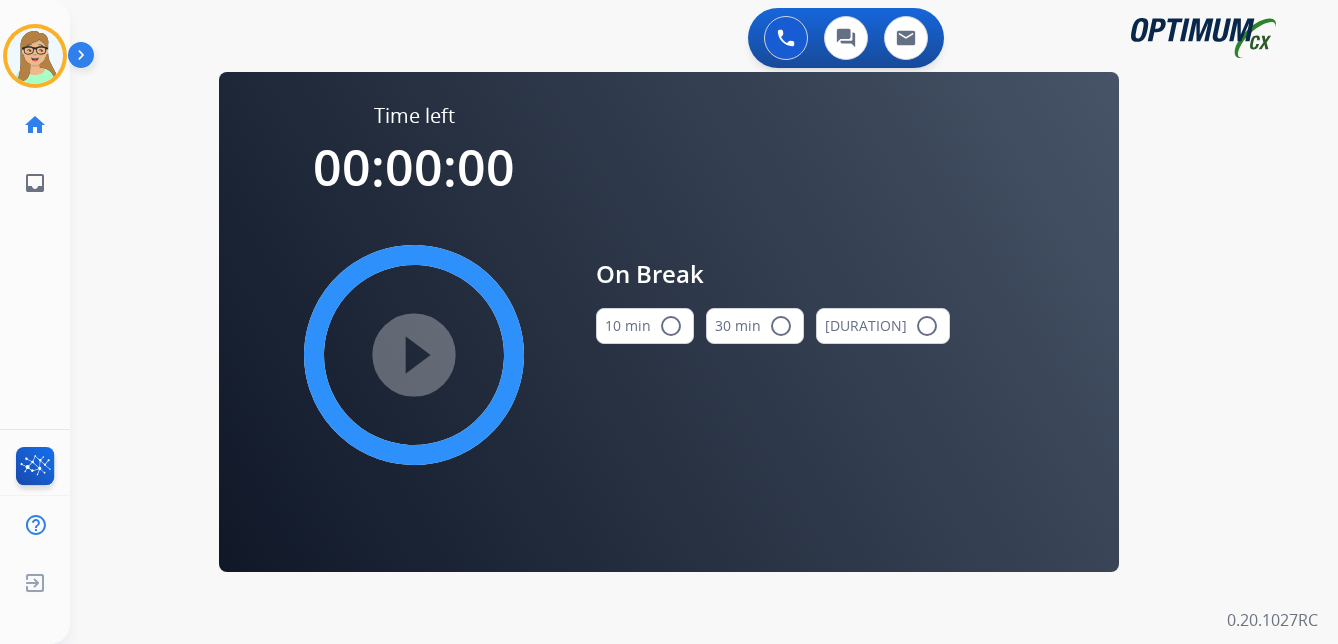 click on "radio_button_unchecked" at bounding box center (671, 326) 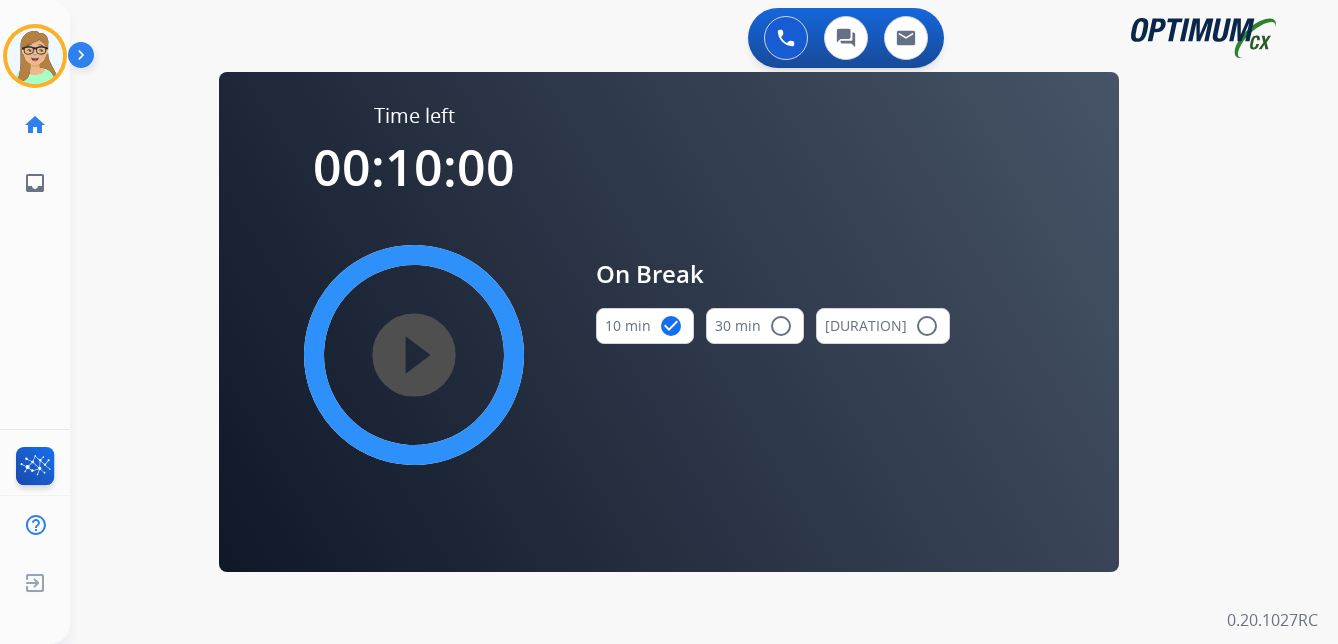 click on "0 Voice Interactions  0  Chat Interactions   0  Email Interactions" at bounding box center [692, 40] 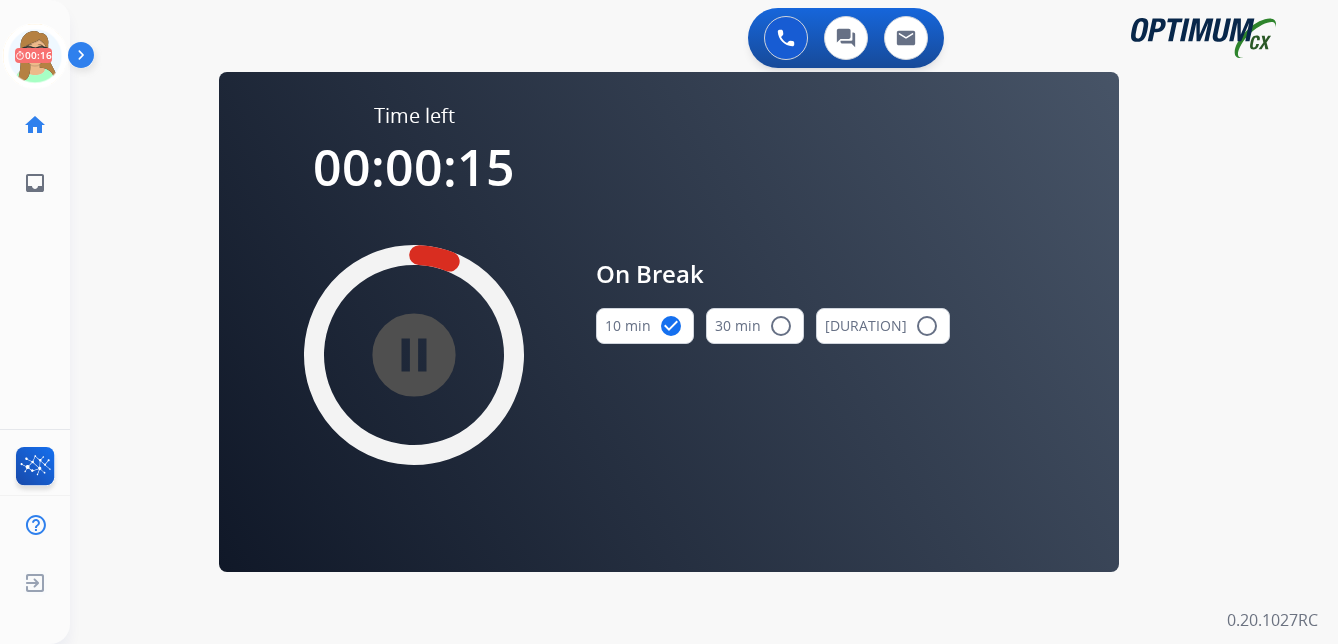 click on "pause_circle_filled" at bounding box center (414, 355) 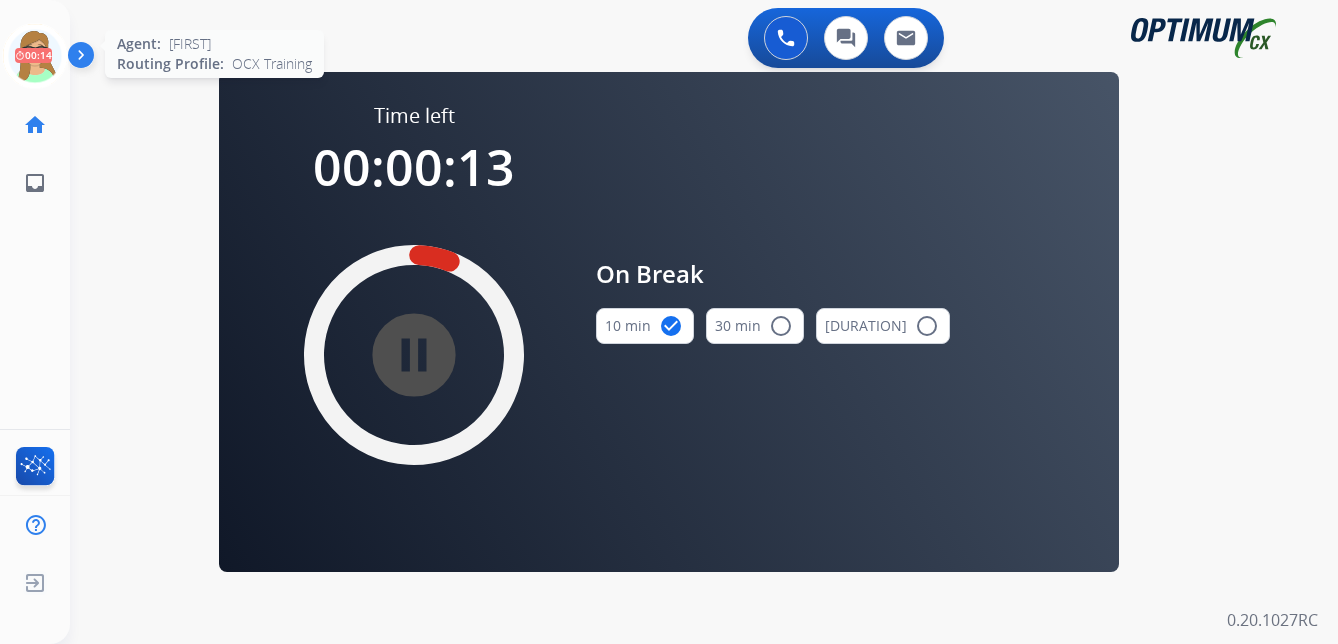 click 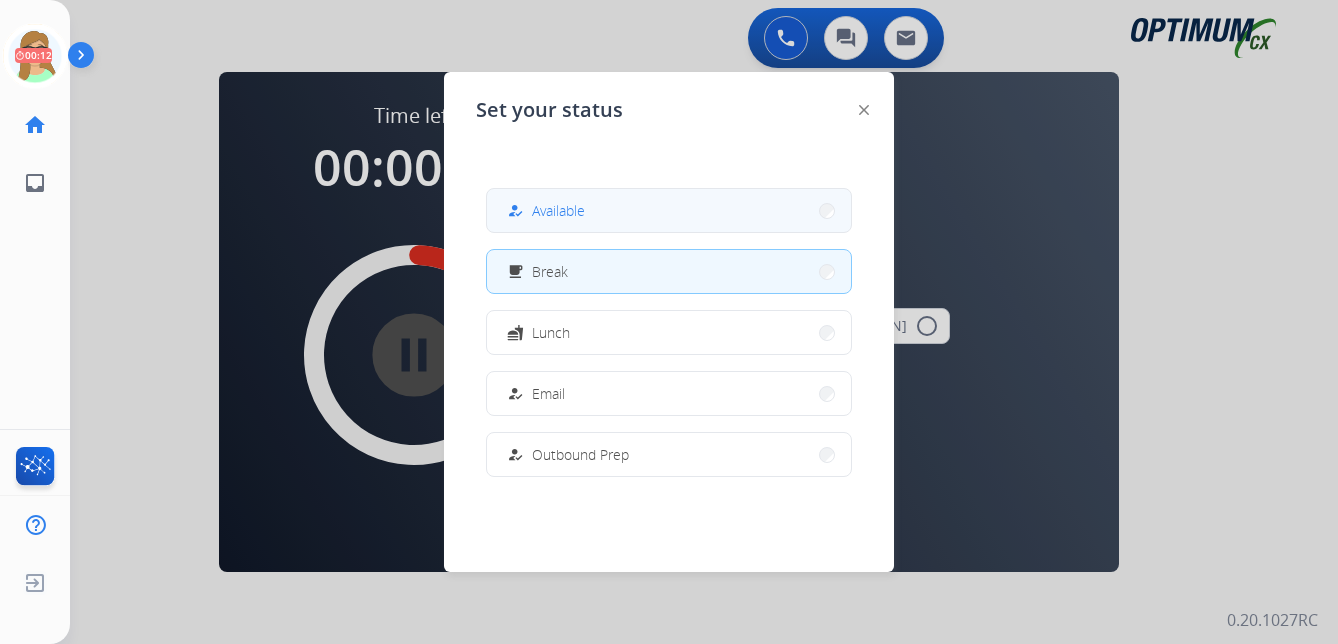 click on "Available" at bounding box center [558, 210] 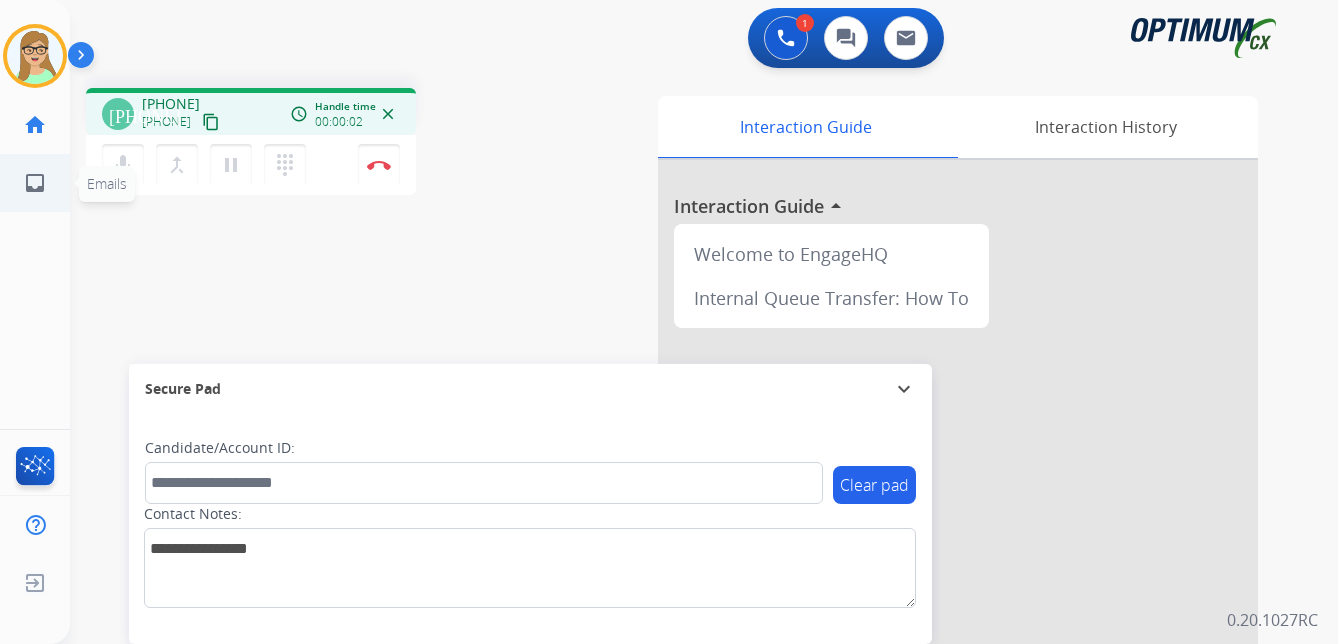 drag, startPoint x: 251, startPoint y: 122, endPoint x: 5, endPoint y: 170, distance: 250.63918 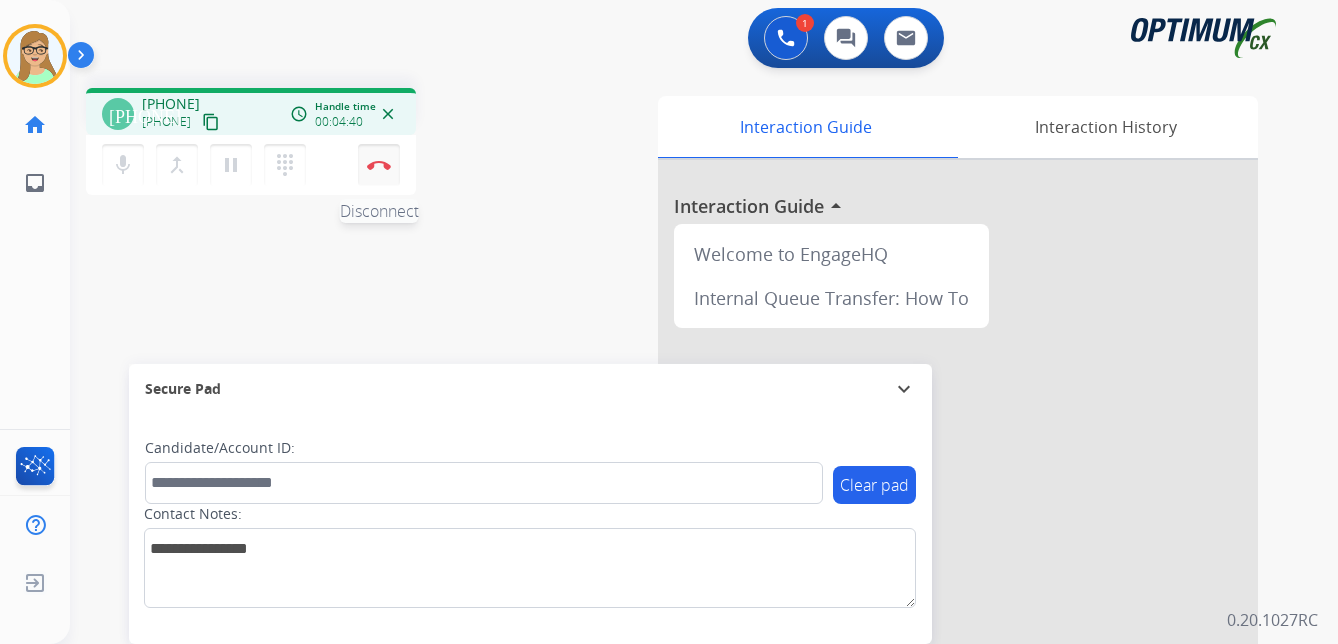 click at bounding box center [379, 165] 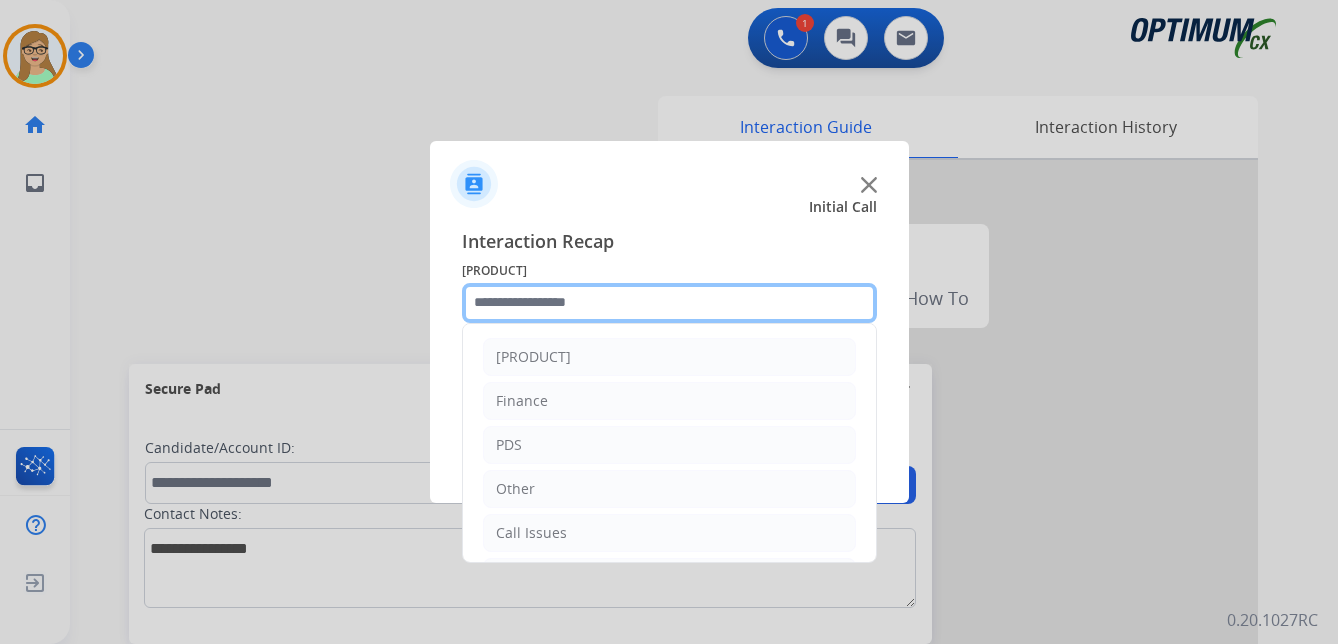 click 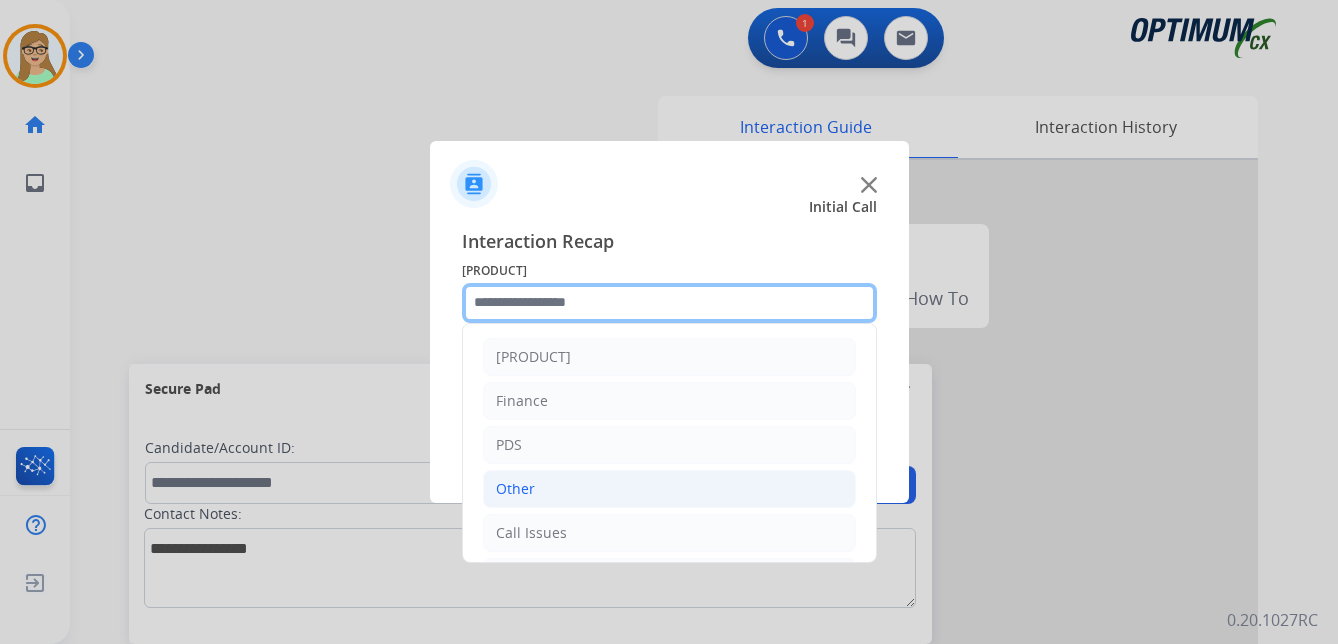 scroll, scrollTop: 136, scrollLeft: 0, axis: vertical 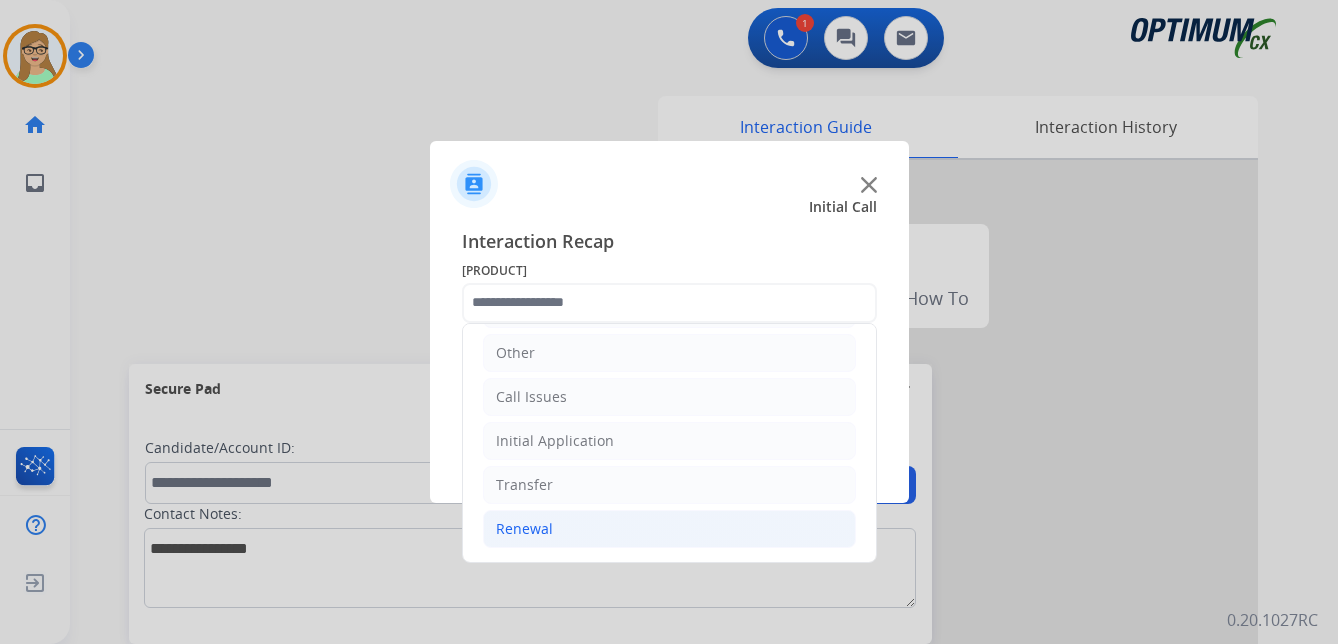 click on "Renewal" 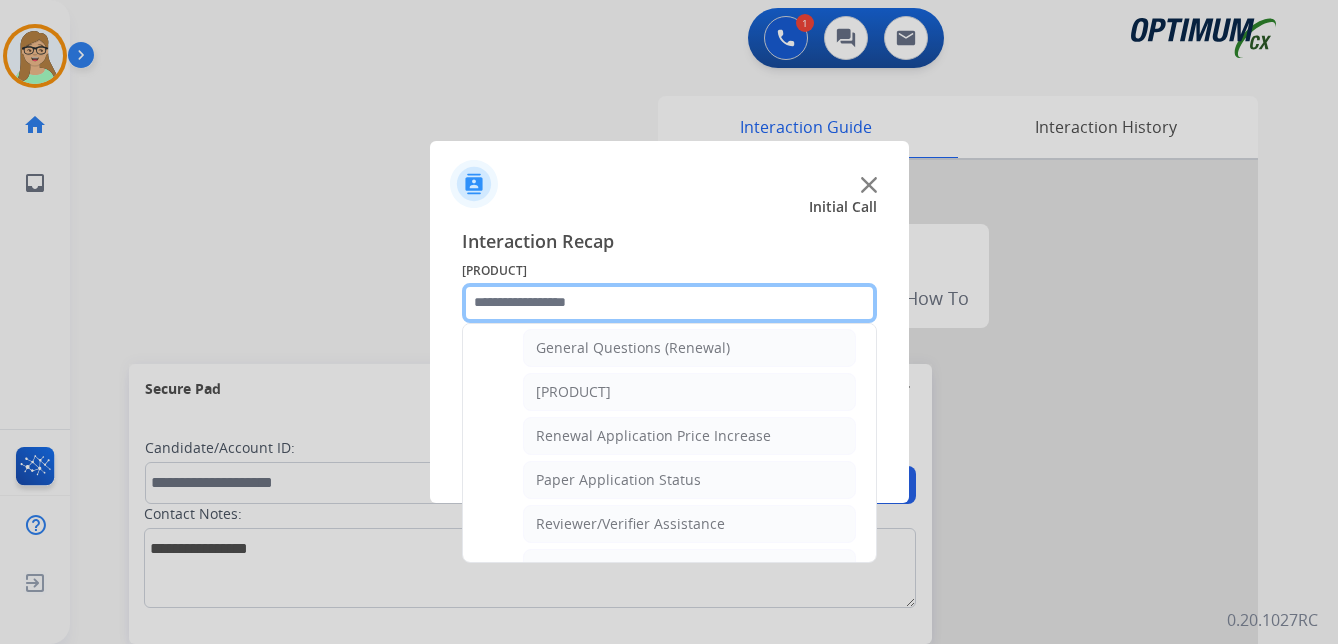 scroll, scrollTop: 572, scrollLeft: 0, axis: vertical 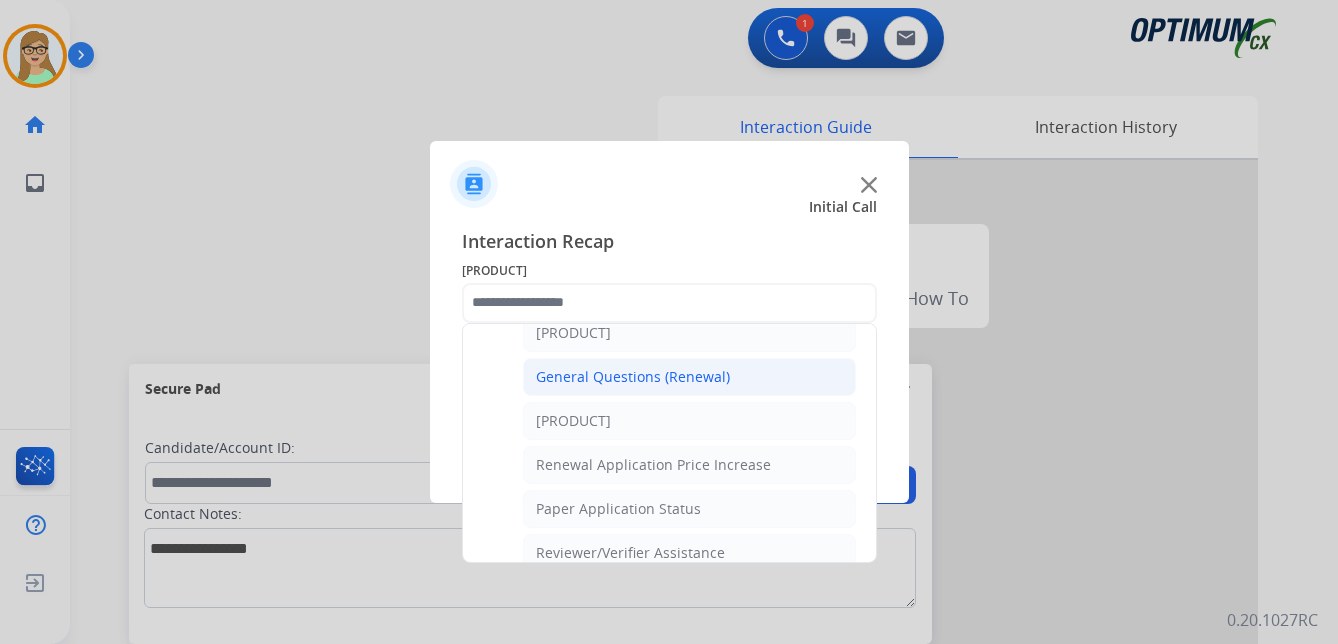 click on "General Questions (Renewal)" 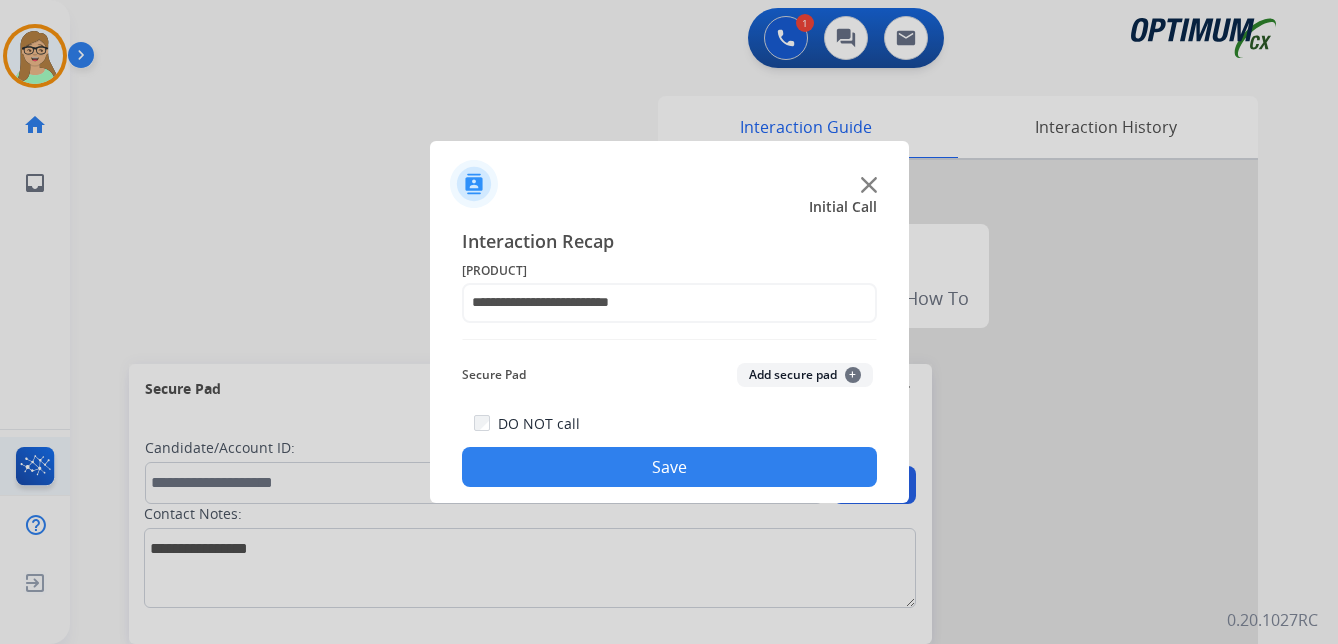 drag, startPoint x: 569, startPoint y: 462, endPoint x: 9, endPoint y: 488, distance: 560.6033 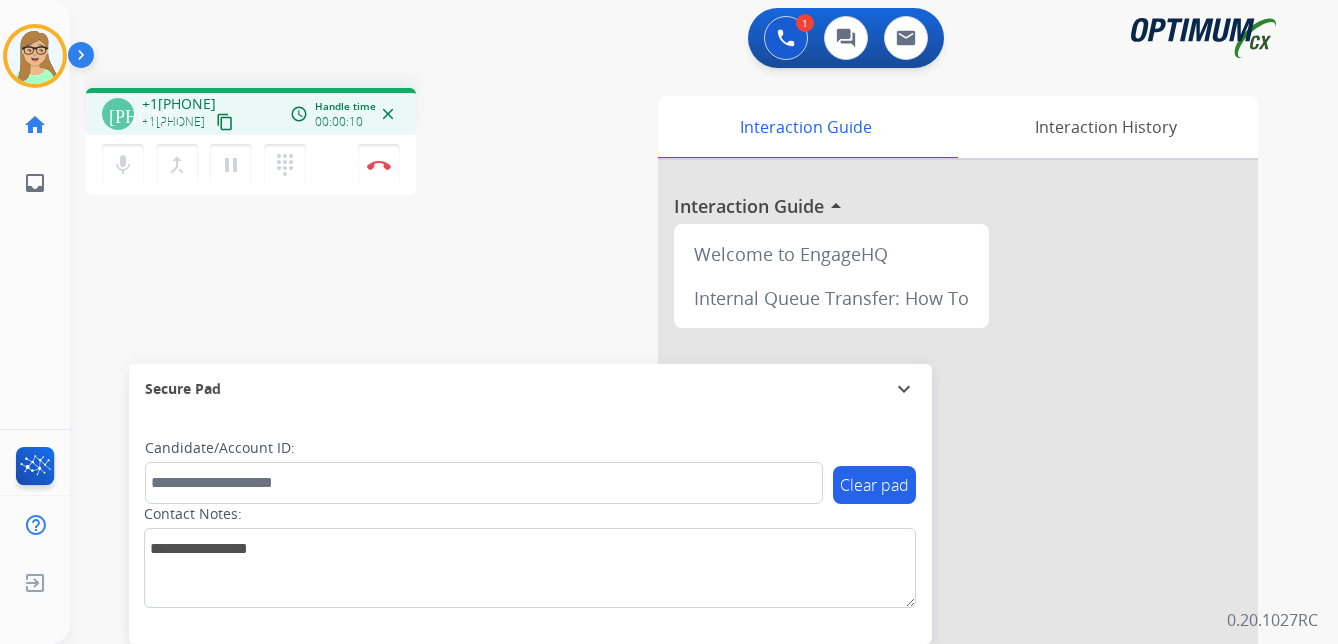 drag, startPoint x: 248, startPoint y: 121, endPoint x: 186, endPoint y: 131, distance: 62.801273 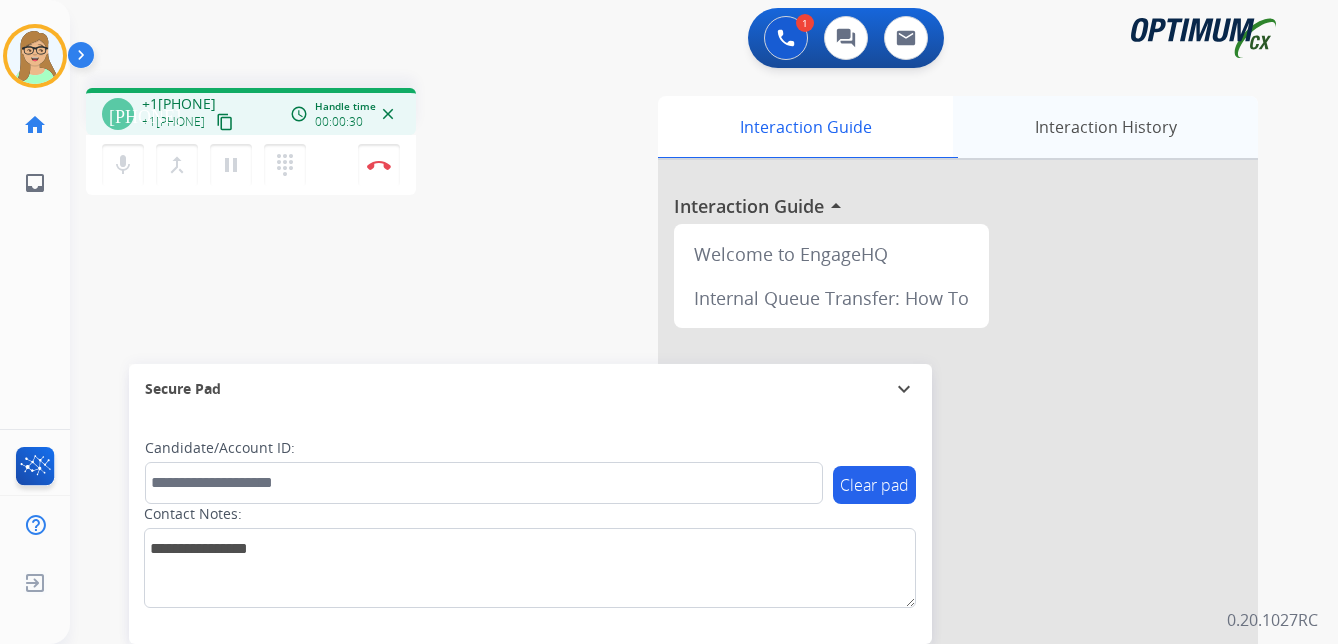 click on "Interaction History" at bounding box center [1105, 127] 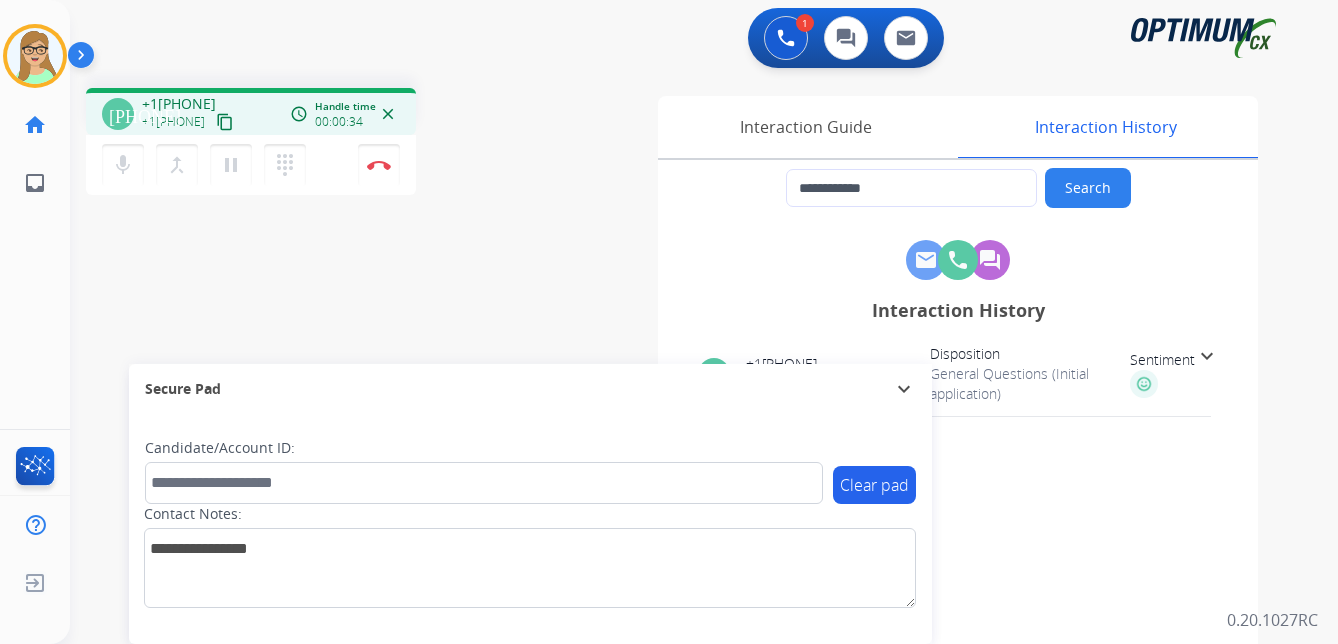 scroll, scrollTop: 100, scrollLeft: 0, axis: vertical 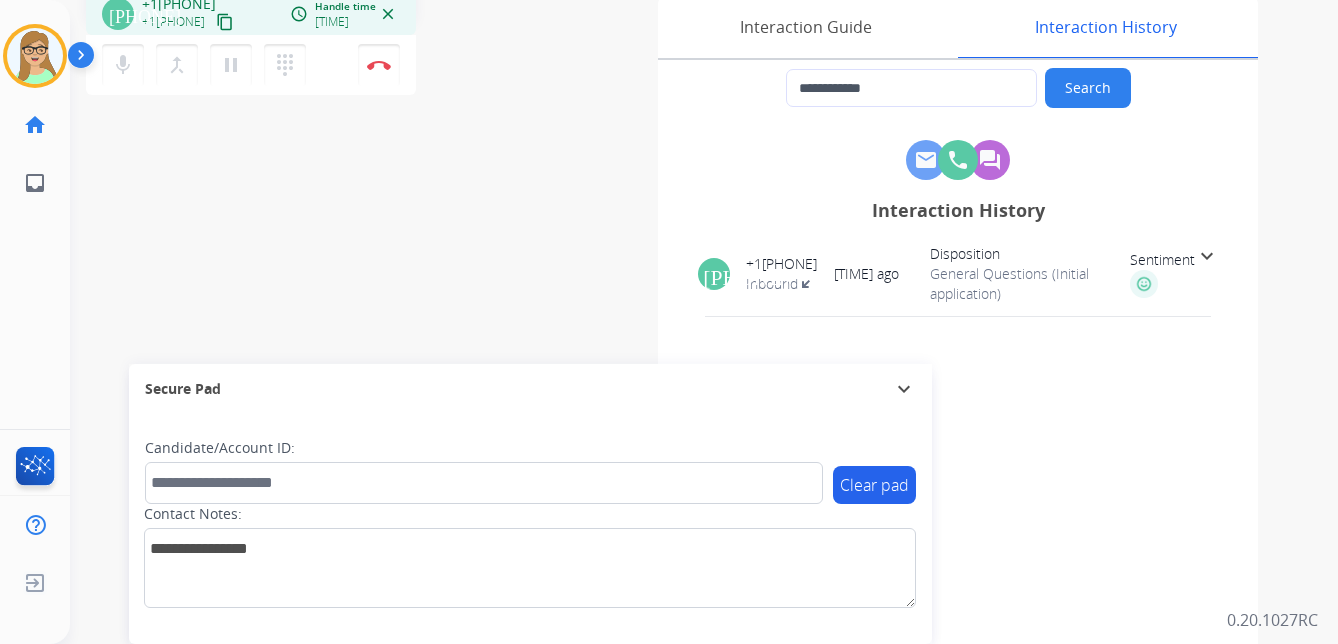 click on "Sentiment" at bounding box center [1162, 260] 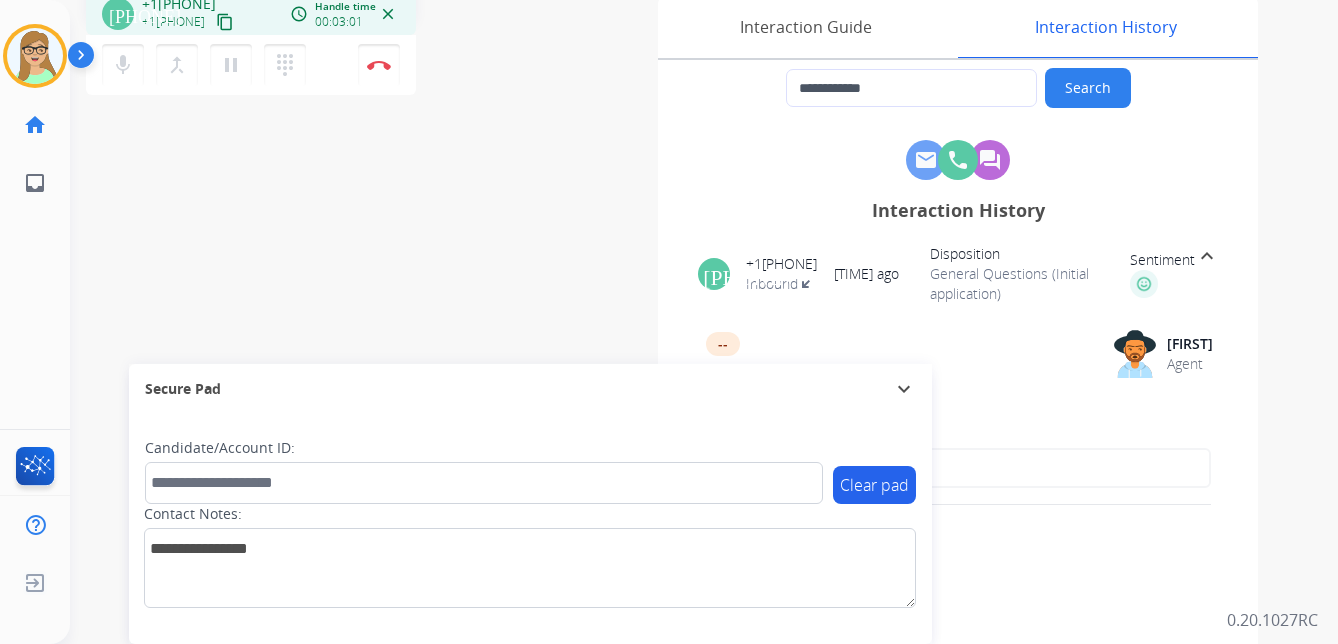 scroll, scrollTop: 0, scrollLeft: 0, axis: both 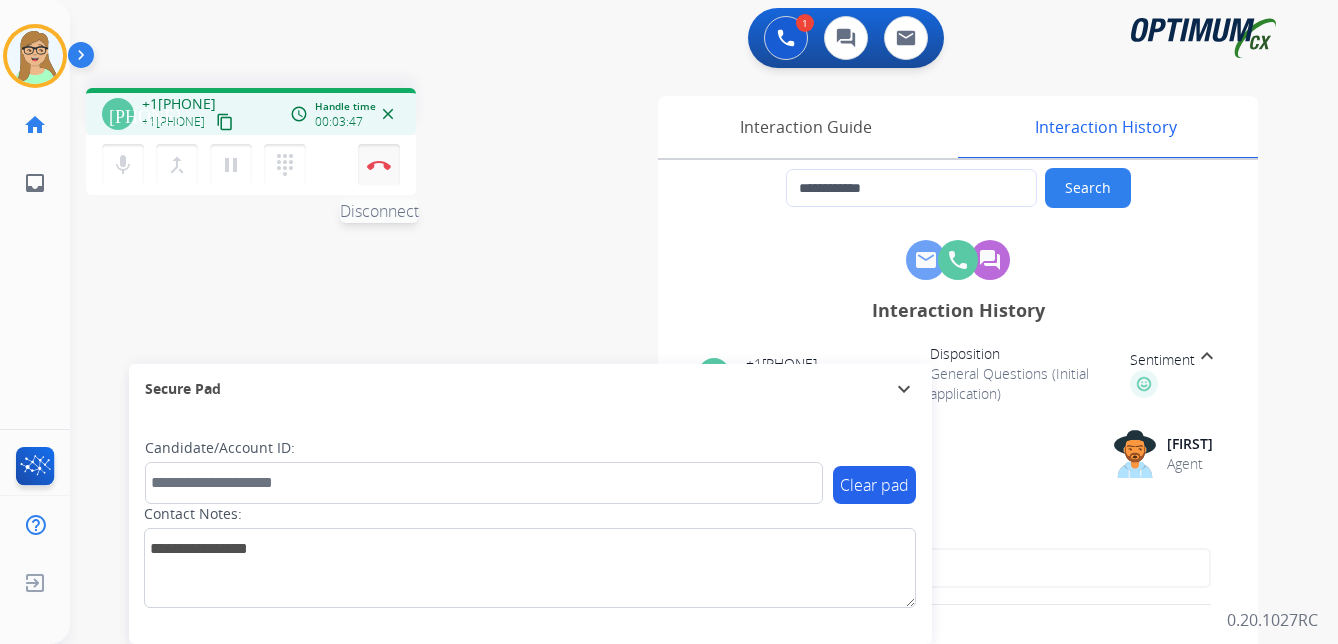click at bounding box center (379, 165) 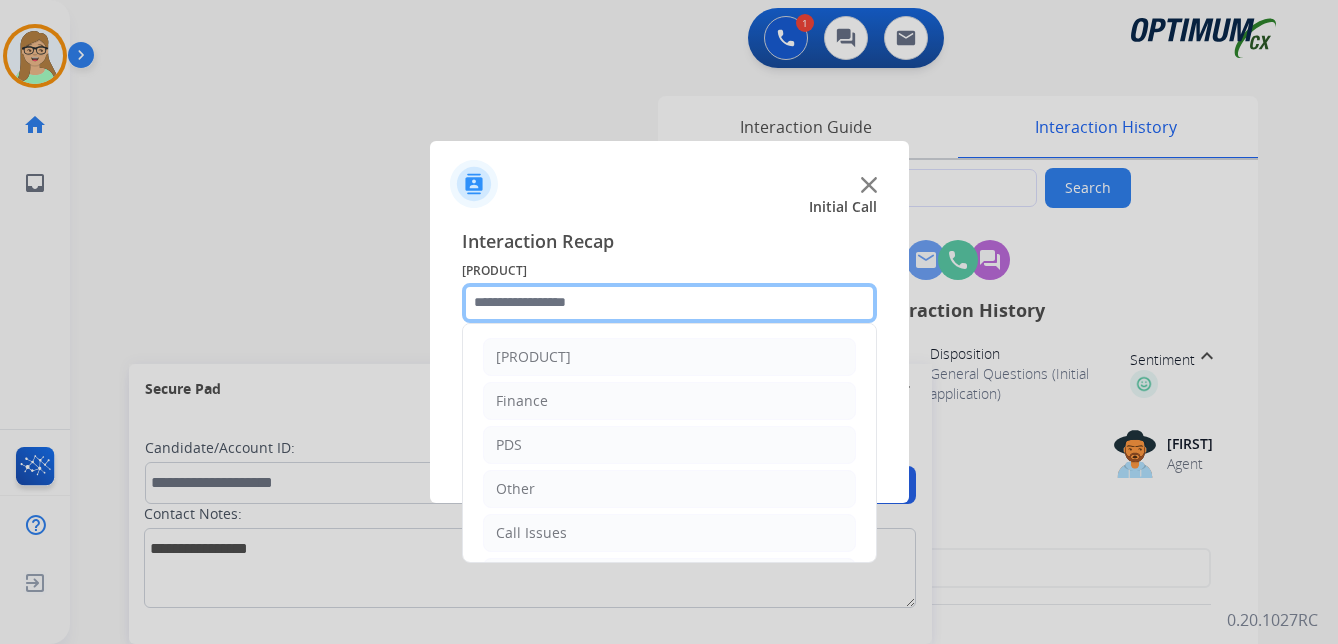 click 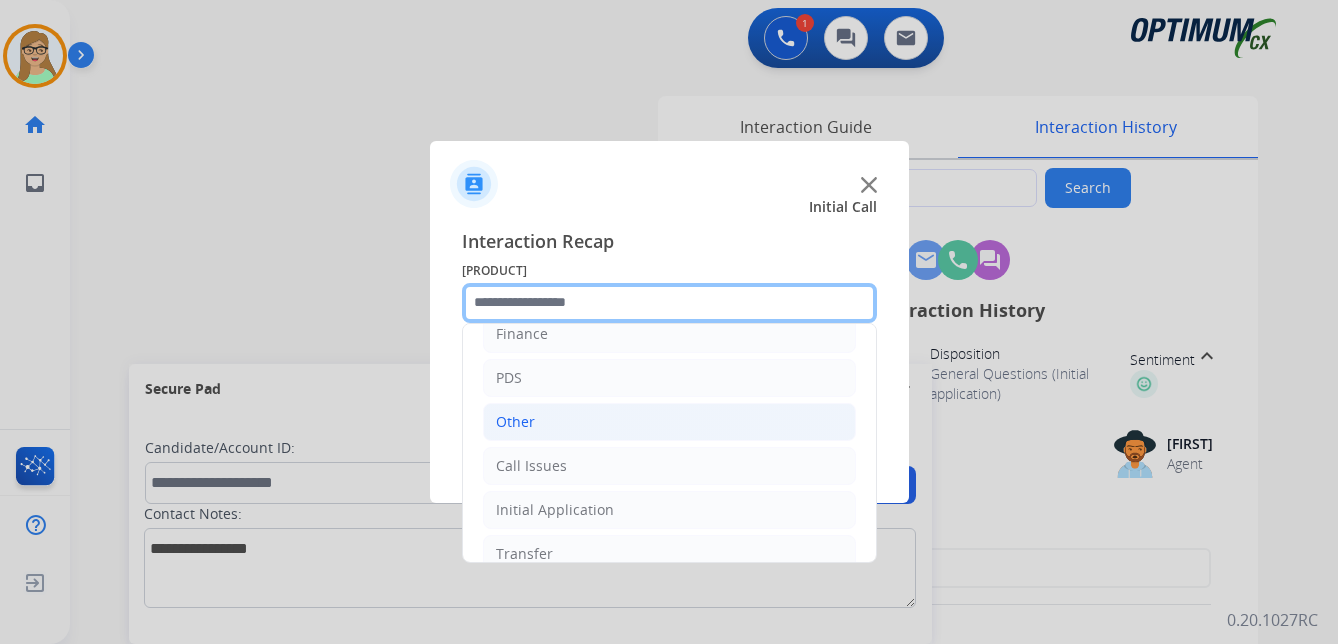 scroll, scrollTop: 136, scrollLeft: 0, axis: vertical 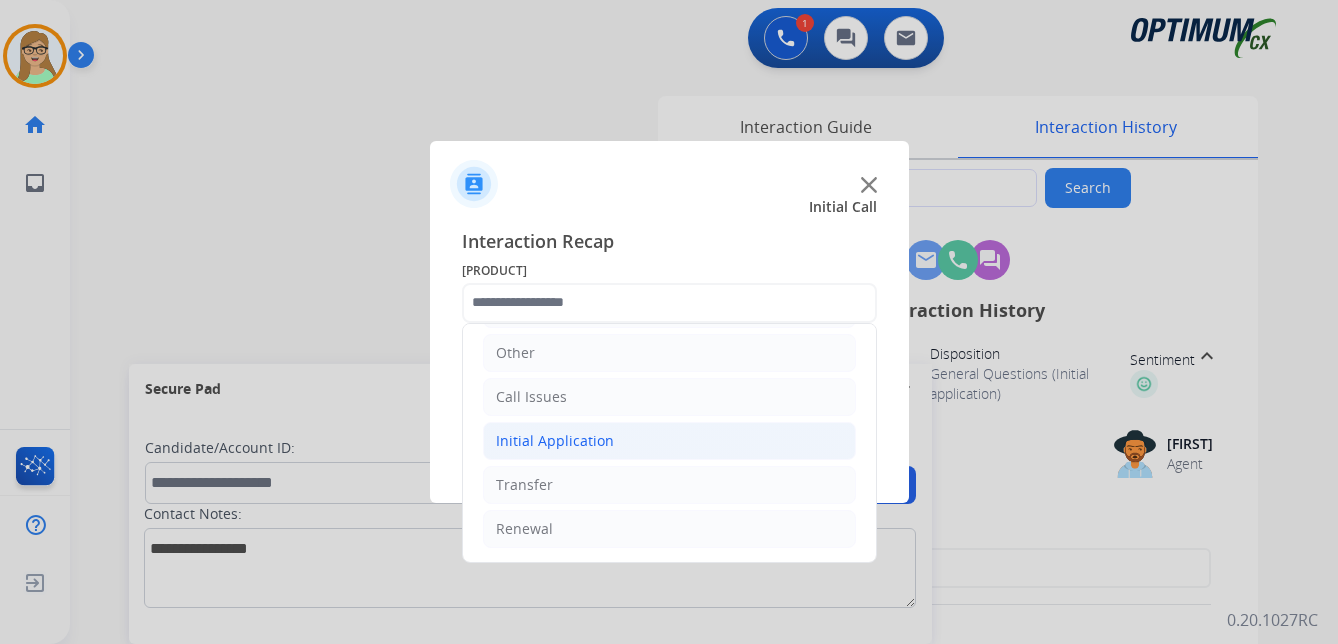 click on "Initial Application" 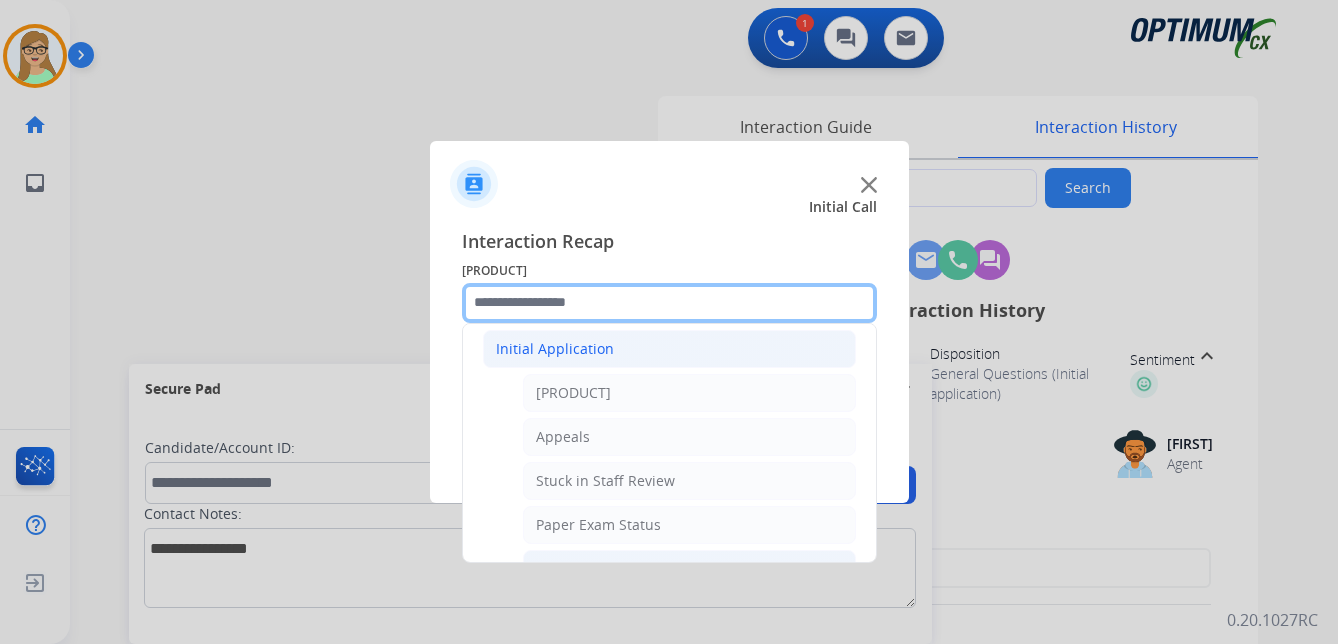 scroll, scrollTop: 336, scrollLeft: 0, axis: vertical 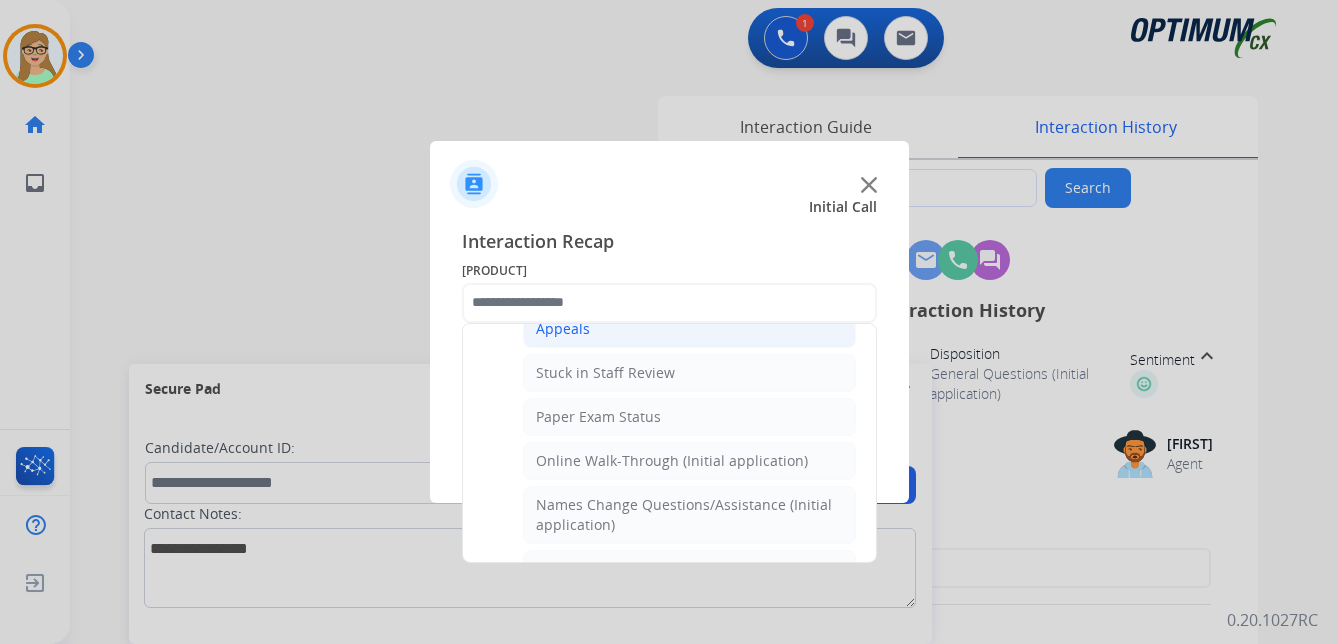 click on "Appeals" 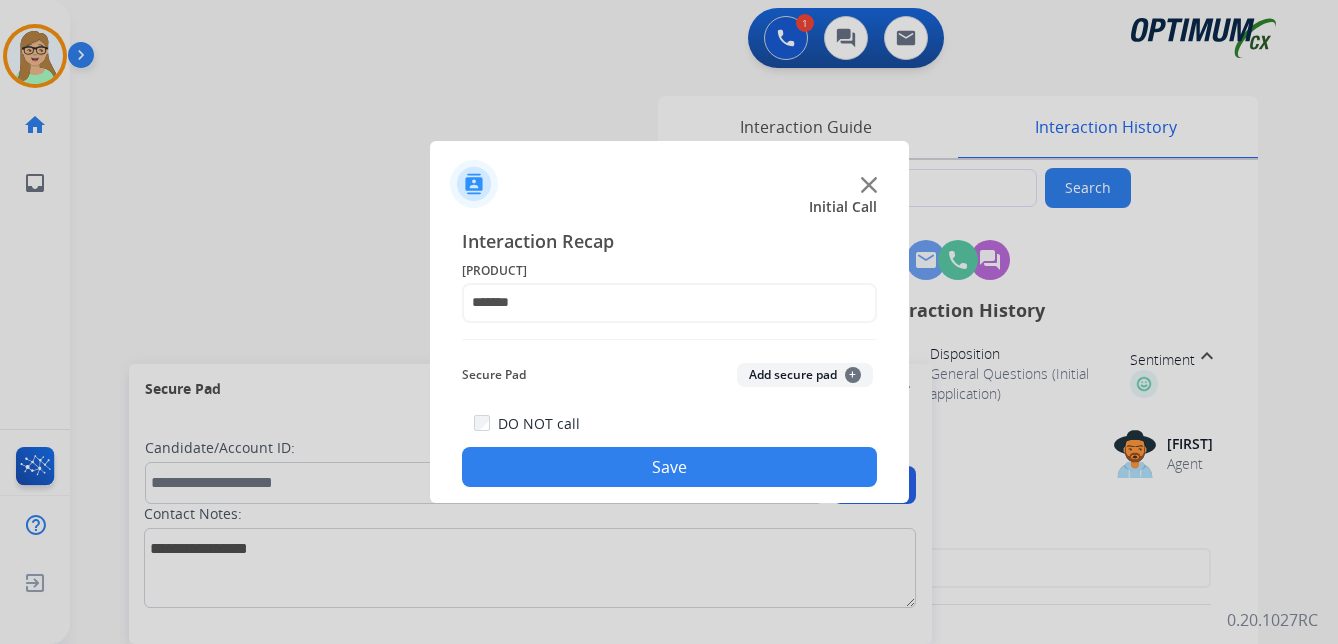 click on "Save" 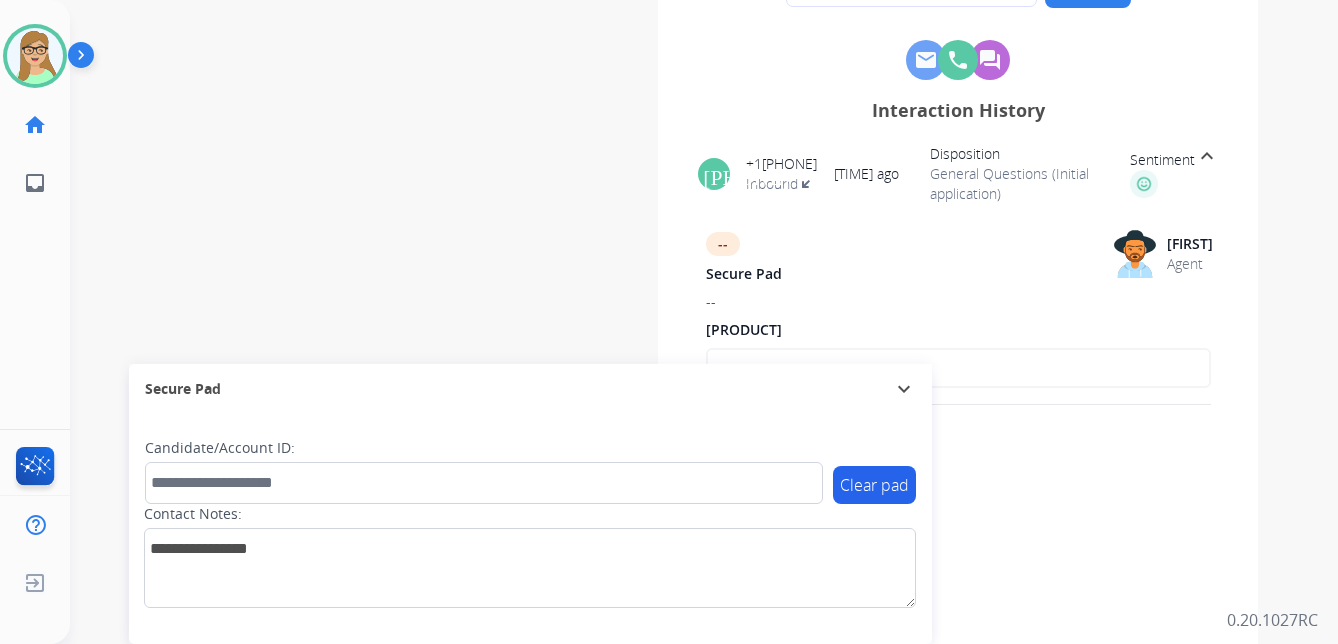 scroll, scrollTop: 0, scrollLeft: 0, axis: both 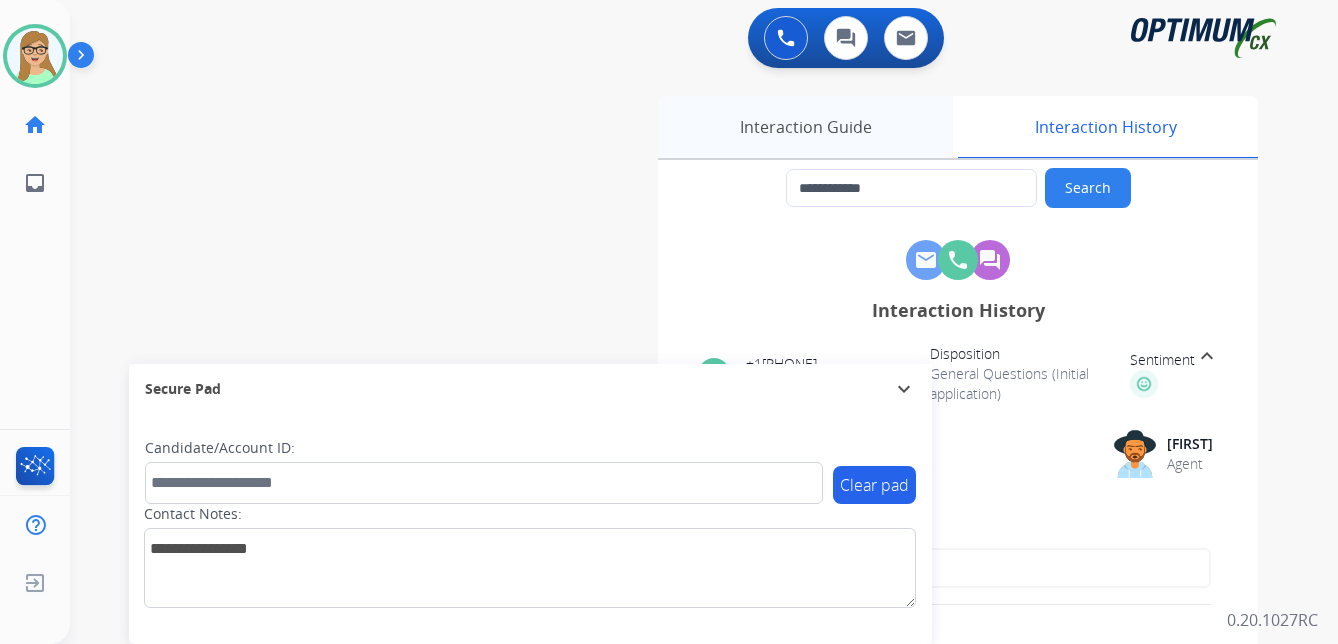 click on "Interaction Guide" at bounding box center [805, 127] 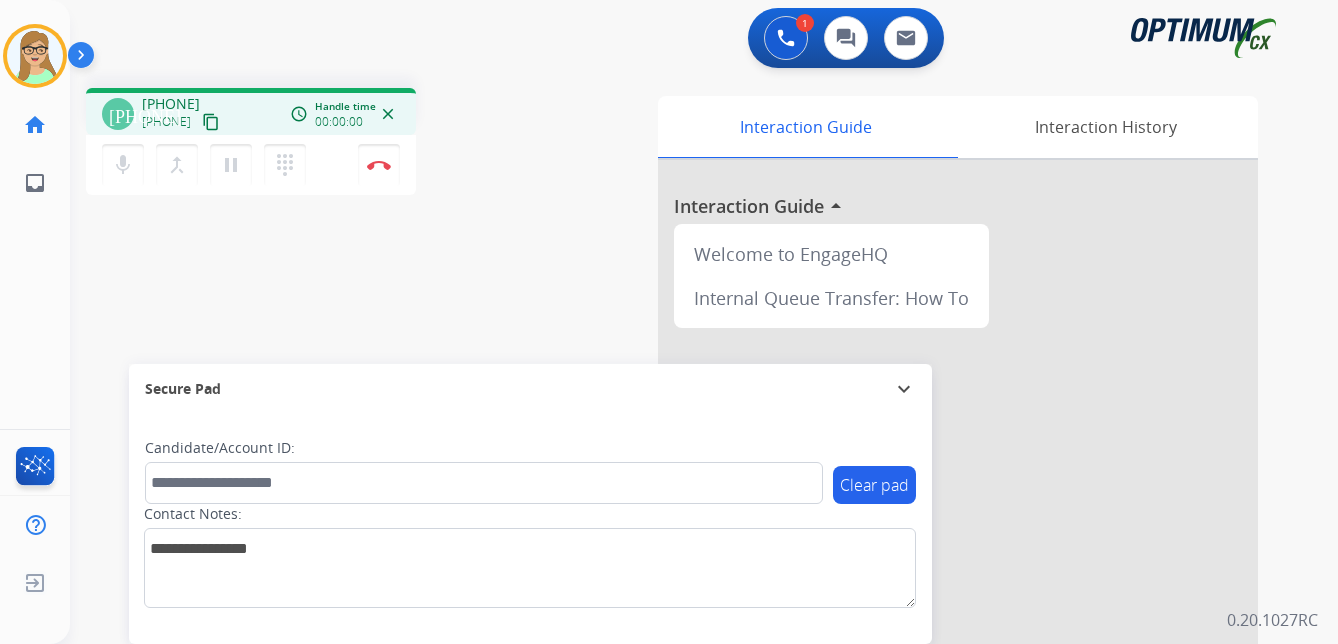 click on "content_copy" at bounding box center [211, 122] 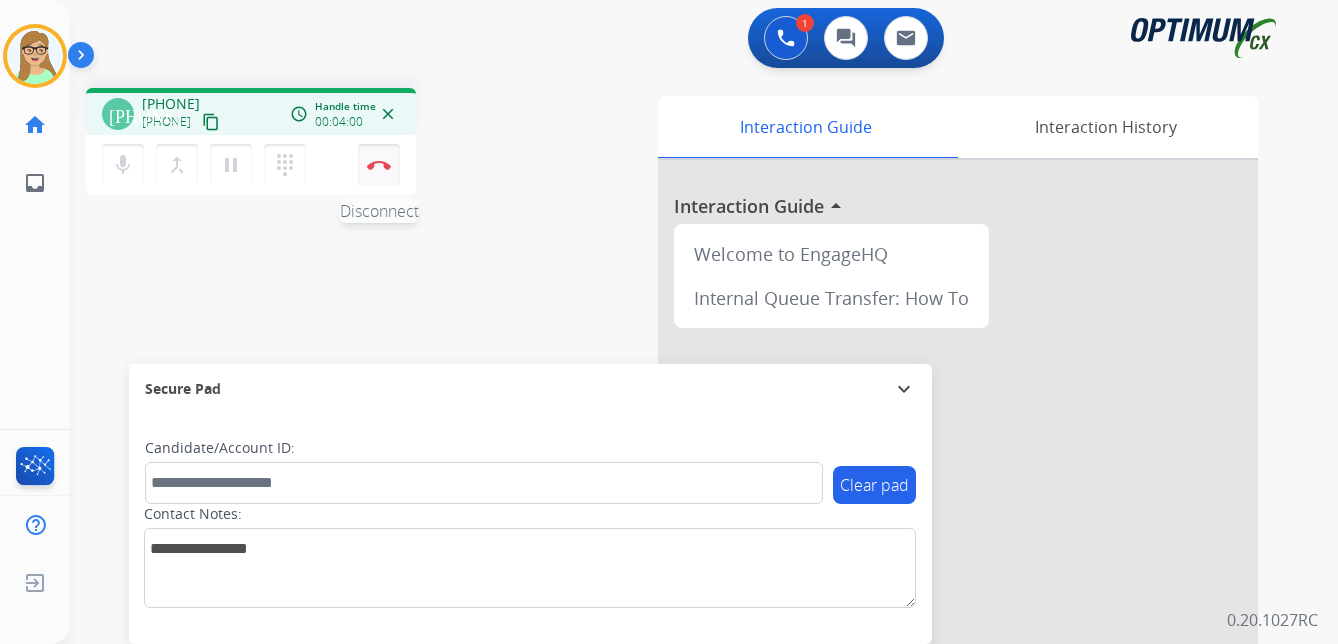 click at bounding box center [379, 165] 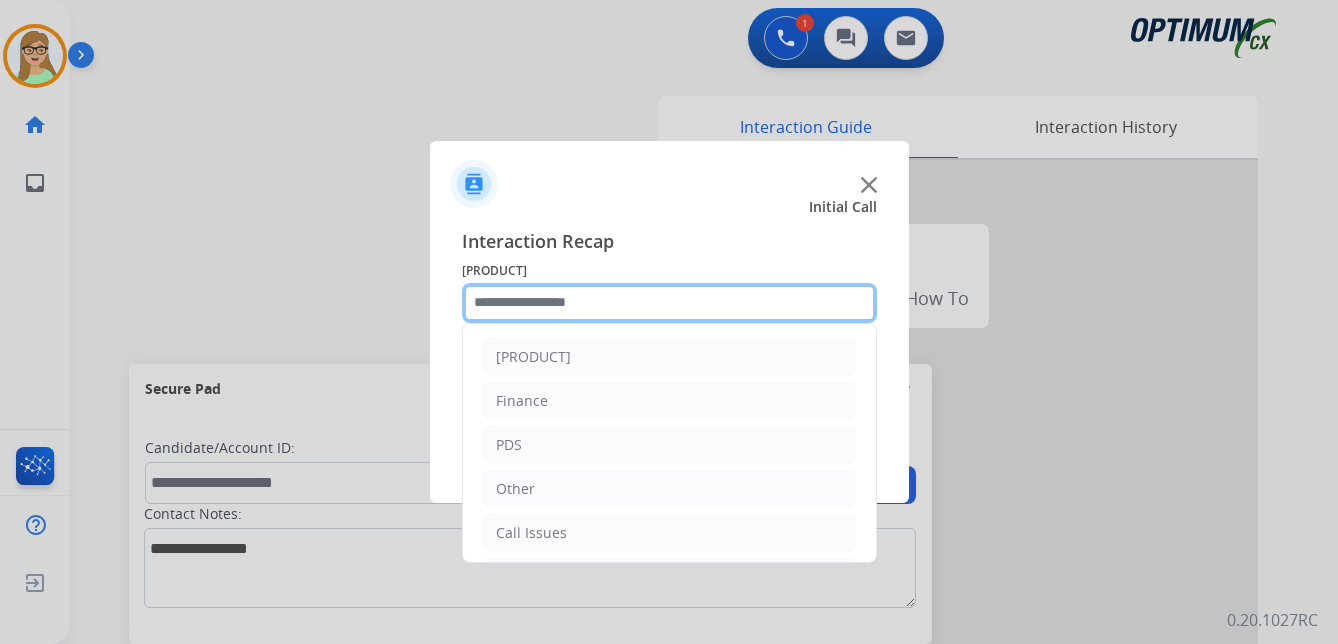 click 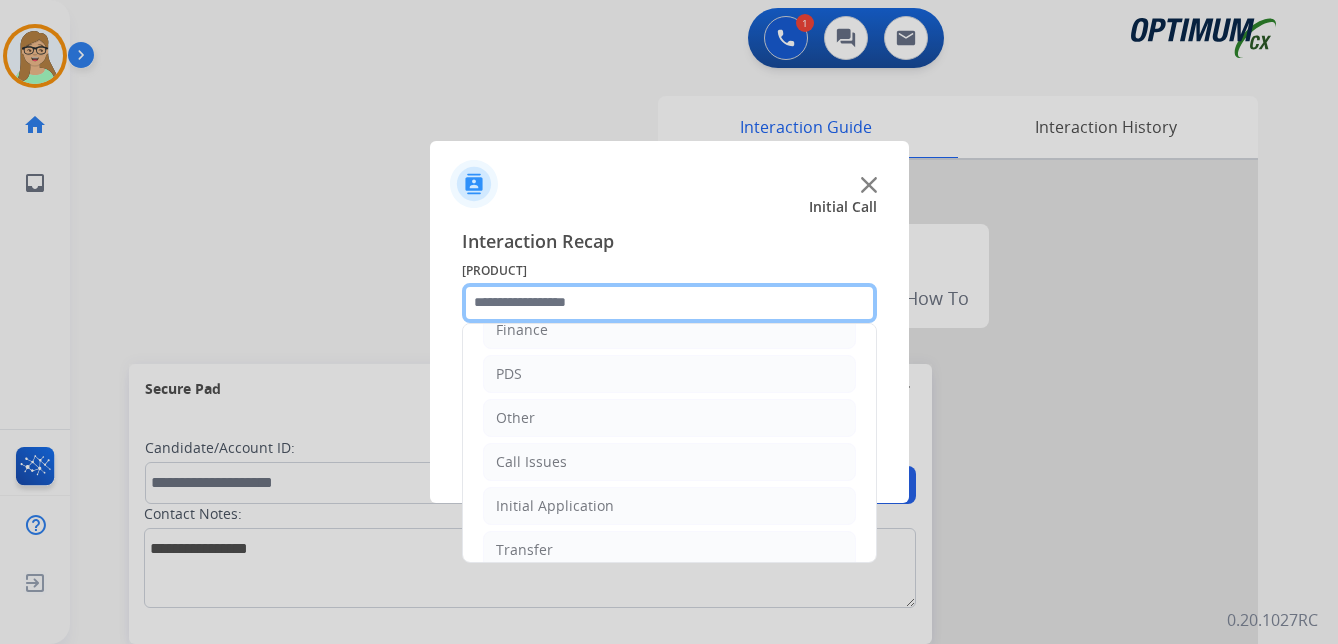 scroll, scrollTop: 136, scrollLeft: 0, axis: vertical 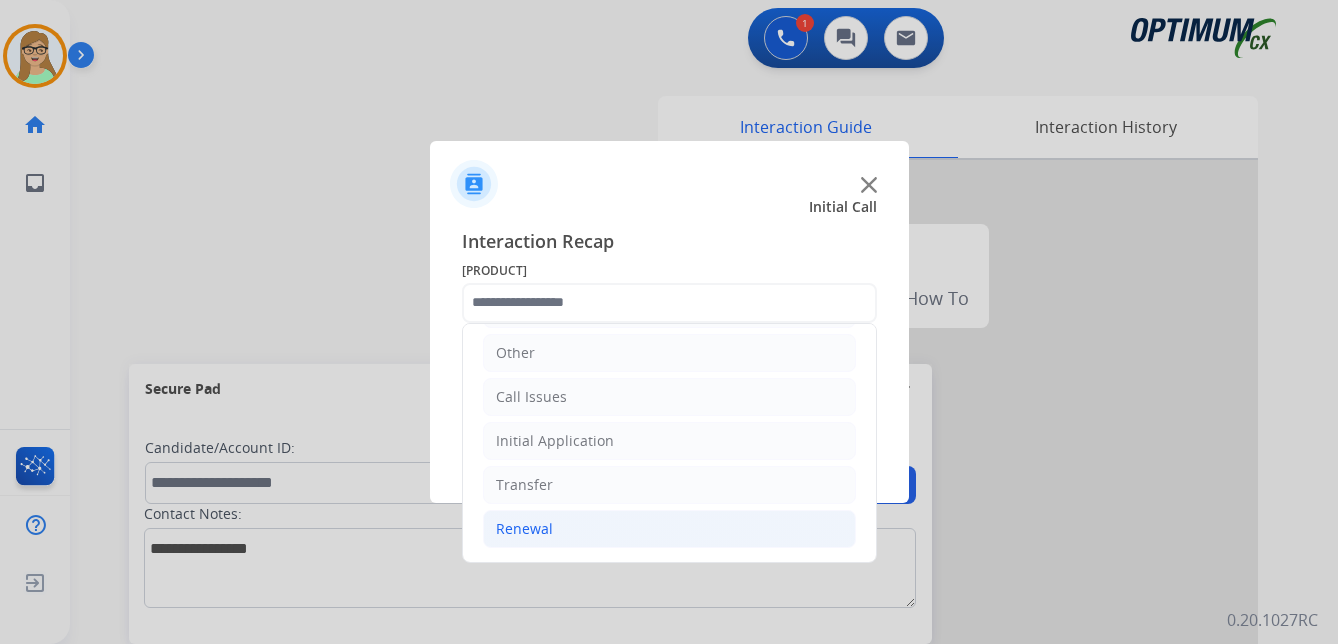 click on "Renewal" 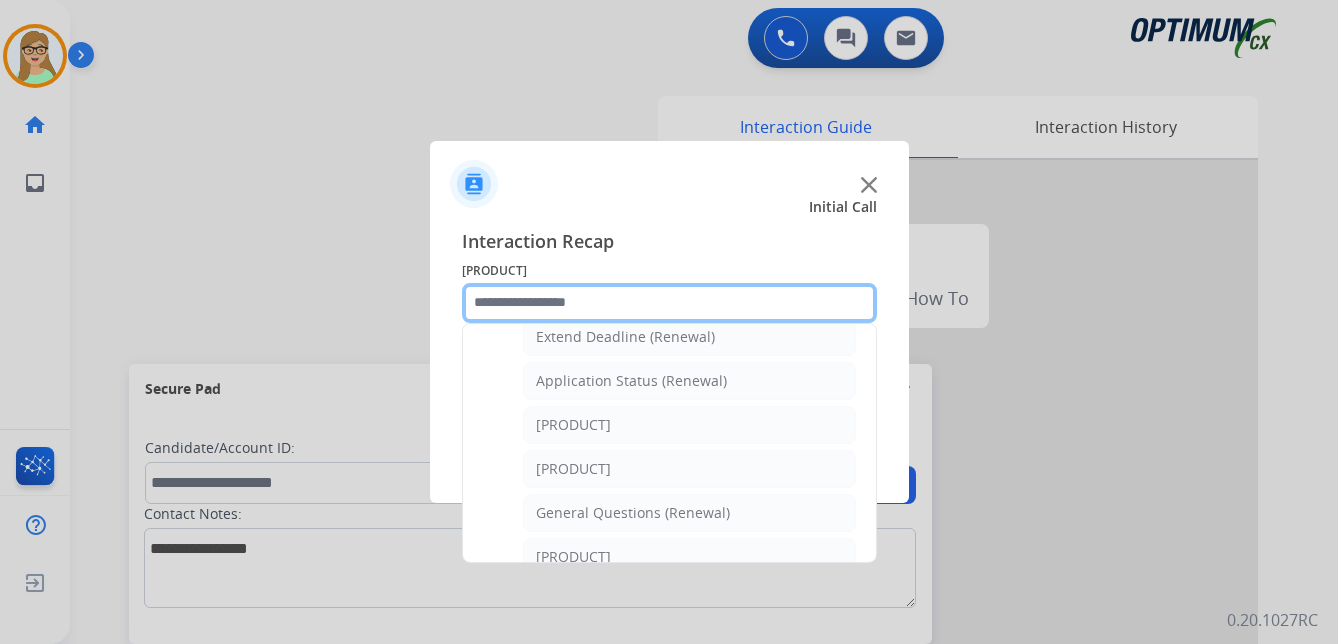 scroll, scrollTop: 536, scrollLeft: 0, axis: vertical 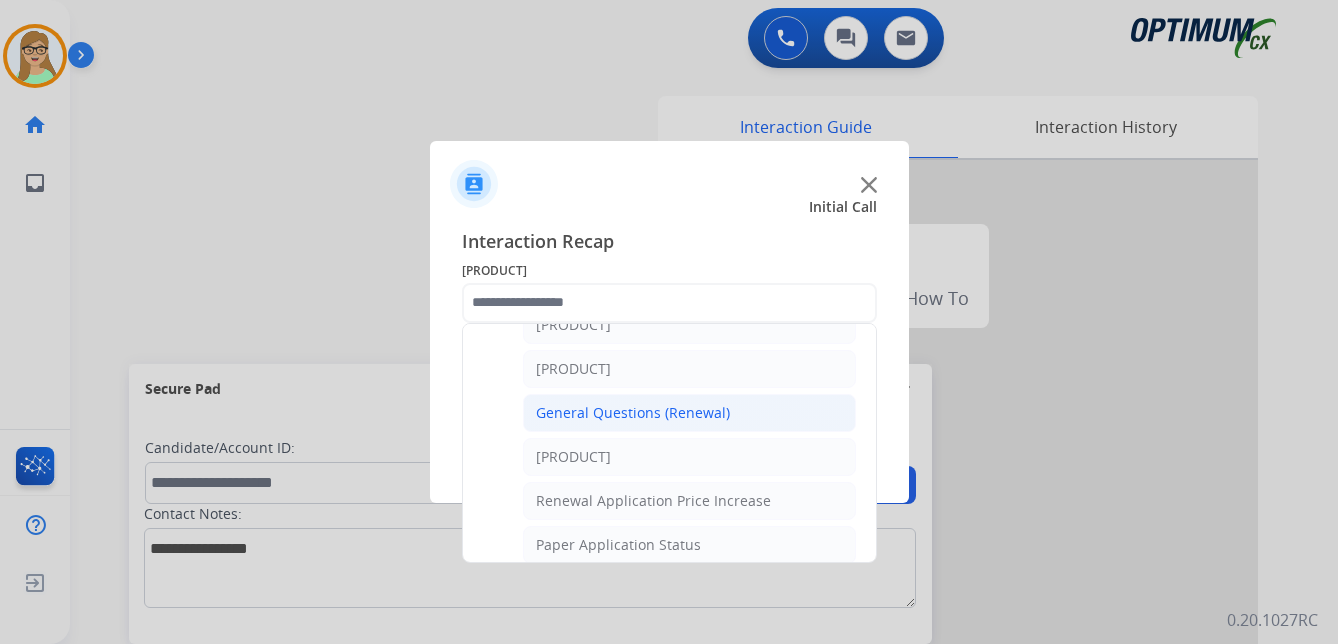 click on "General Questions (Renewal)" 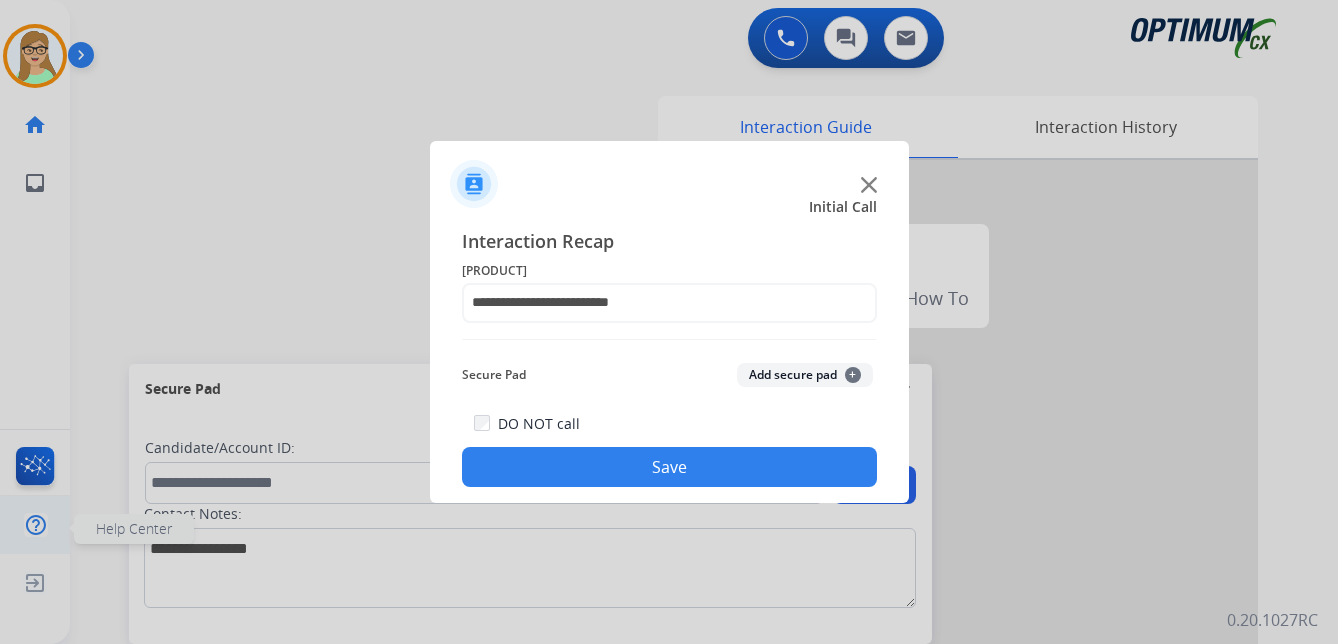 drag, startPoint x: 577, startPoint y: 467, endPoint x: 16, endPoint y: 522, distance: 563.68964 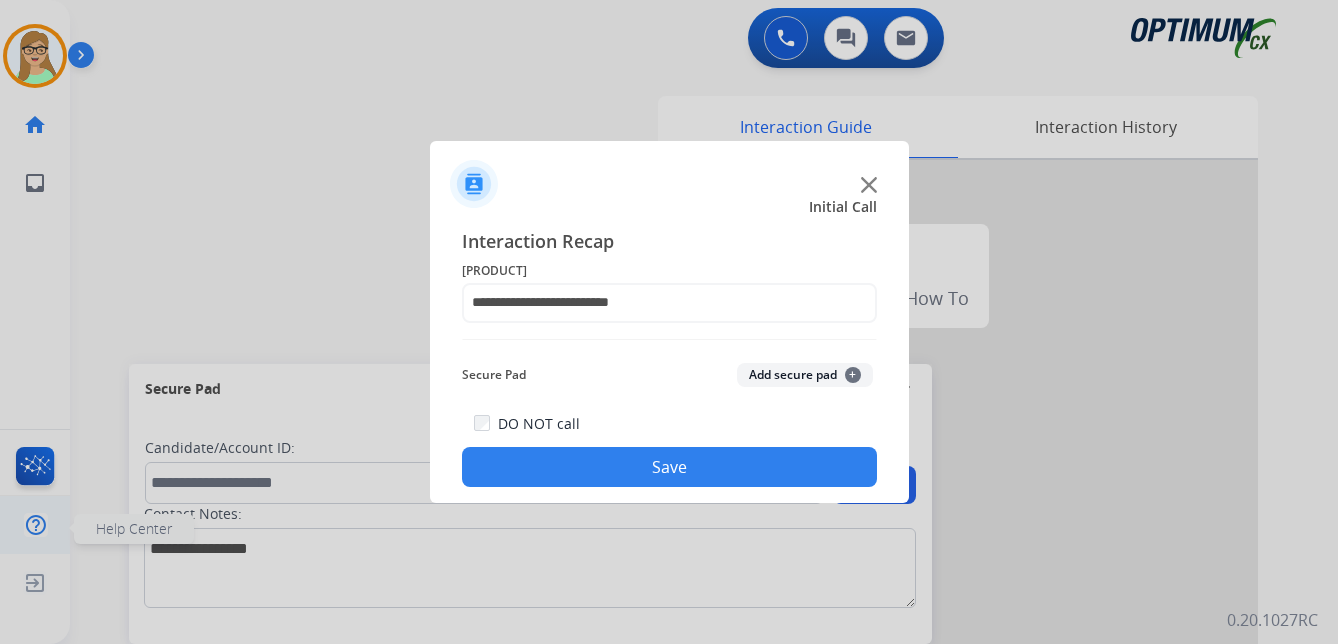 click on "Save" 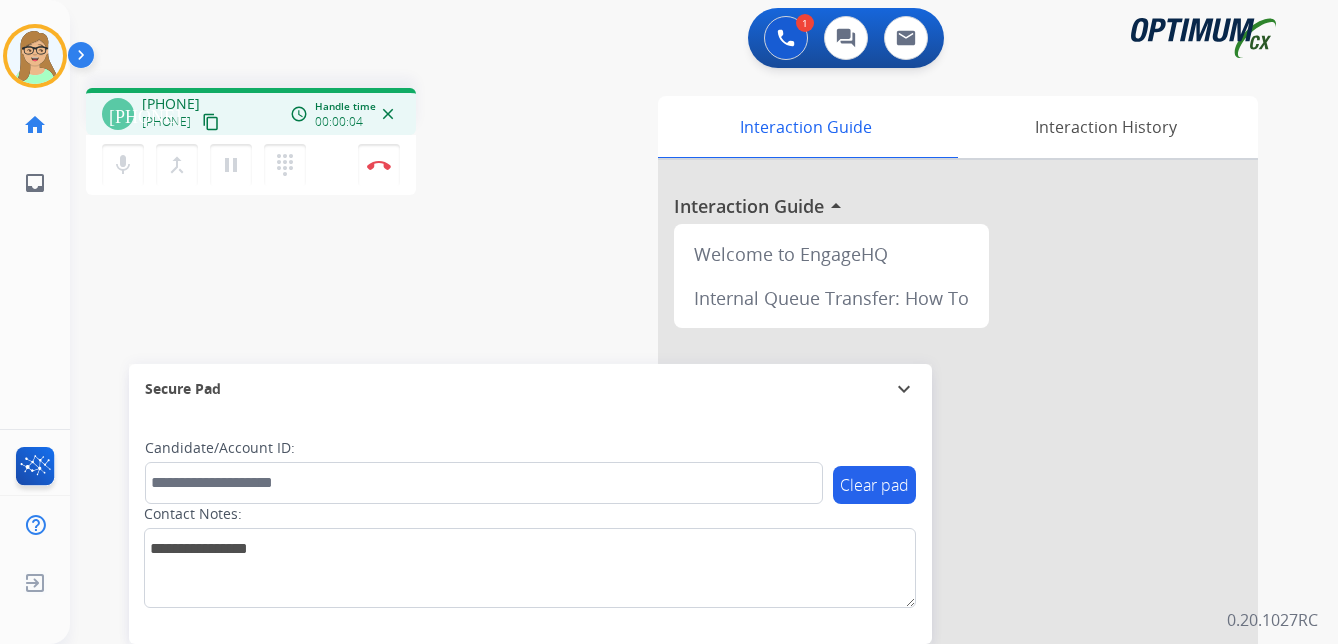 click on "content_copy" at bounding box center [211, 122] 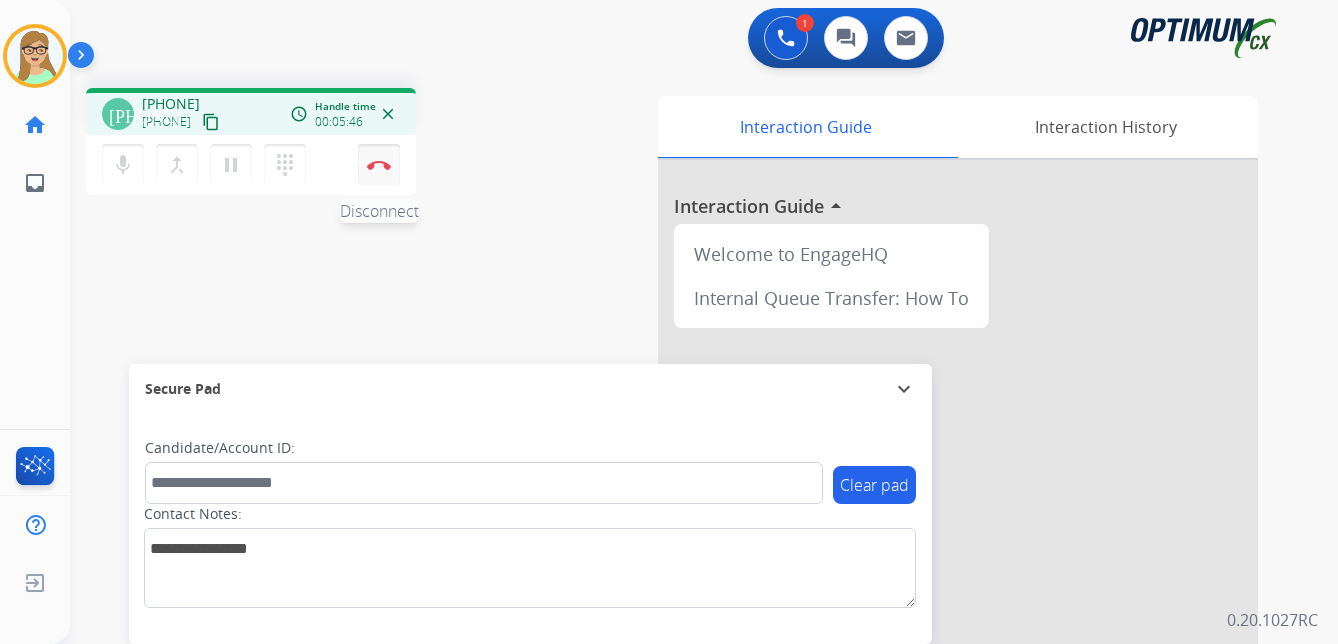 click at bounding box center (379, 165) 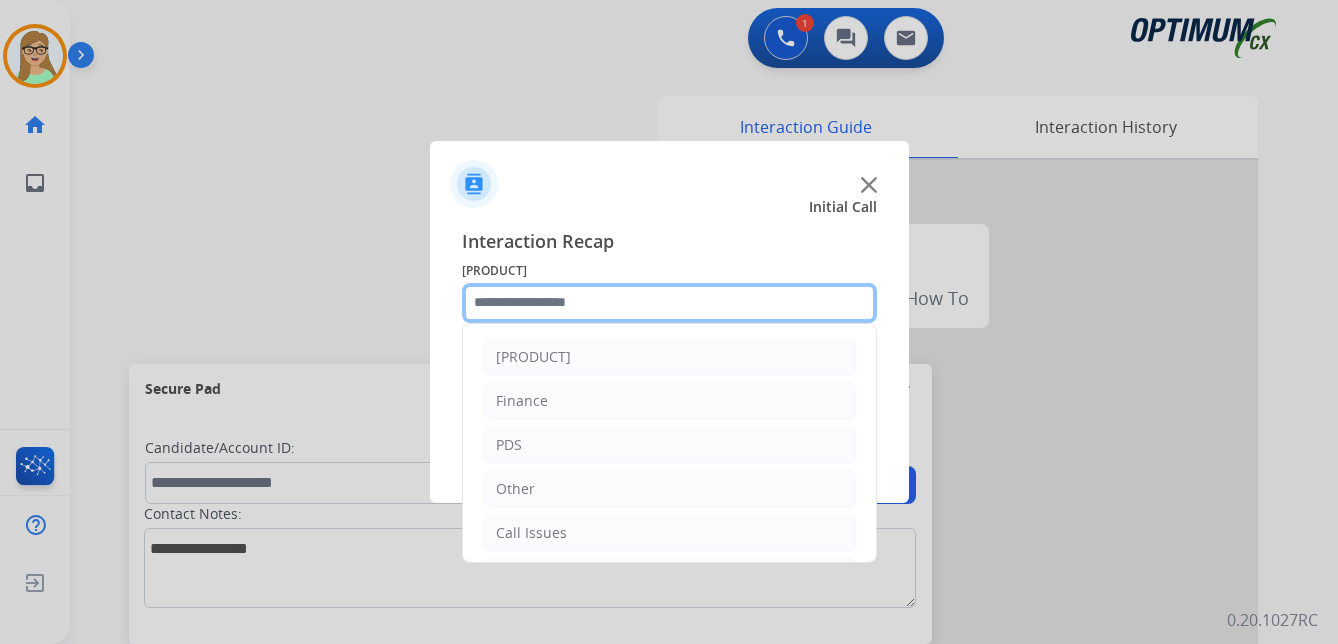 click 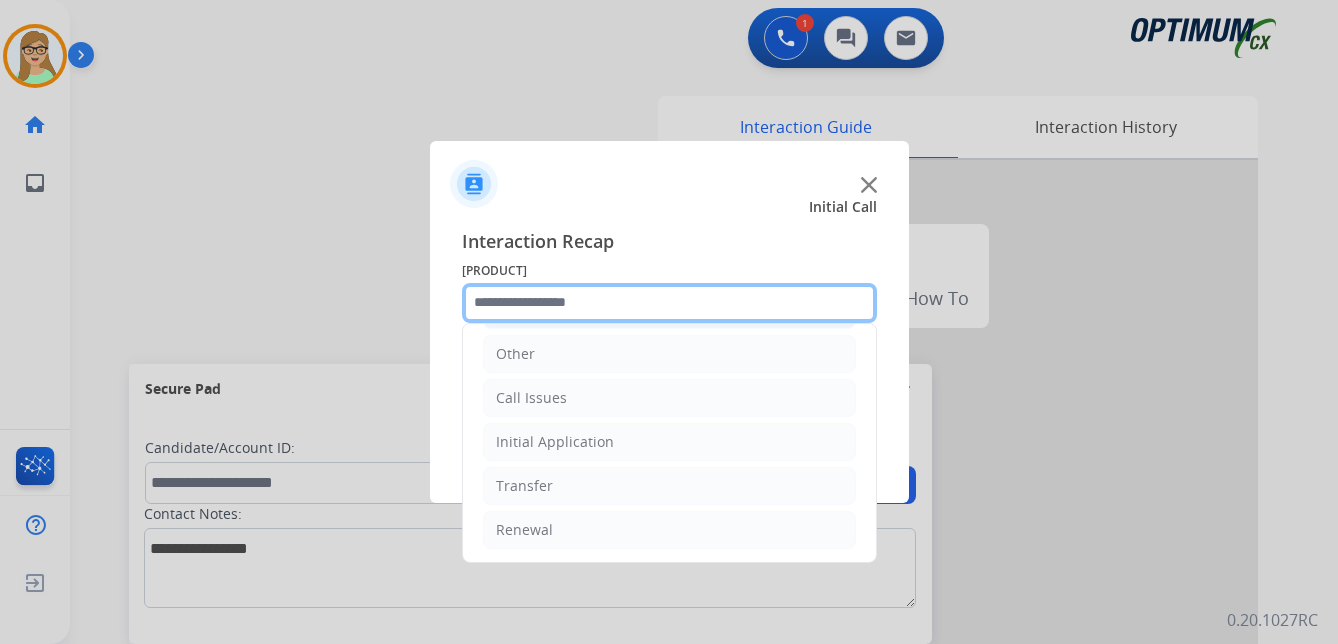 scroll, scrollTop: 136, scrollLeft: 0, axis: vertical 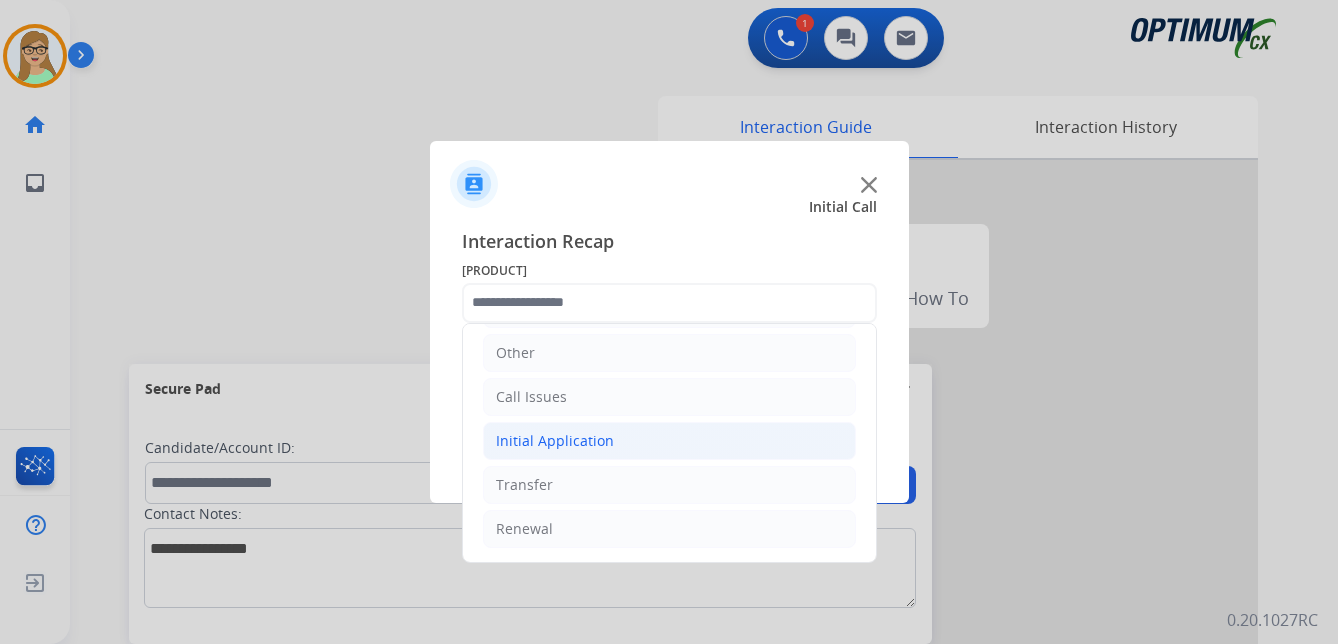 click on "Initial Application" 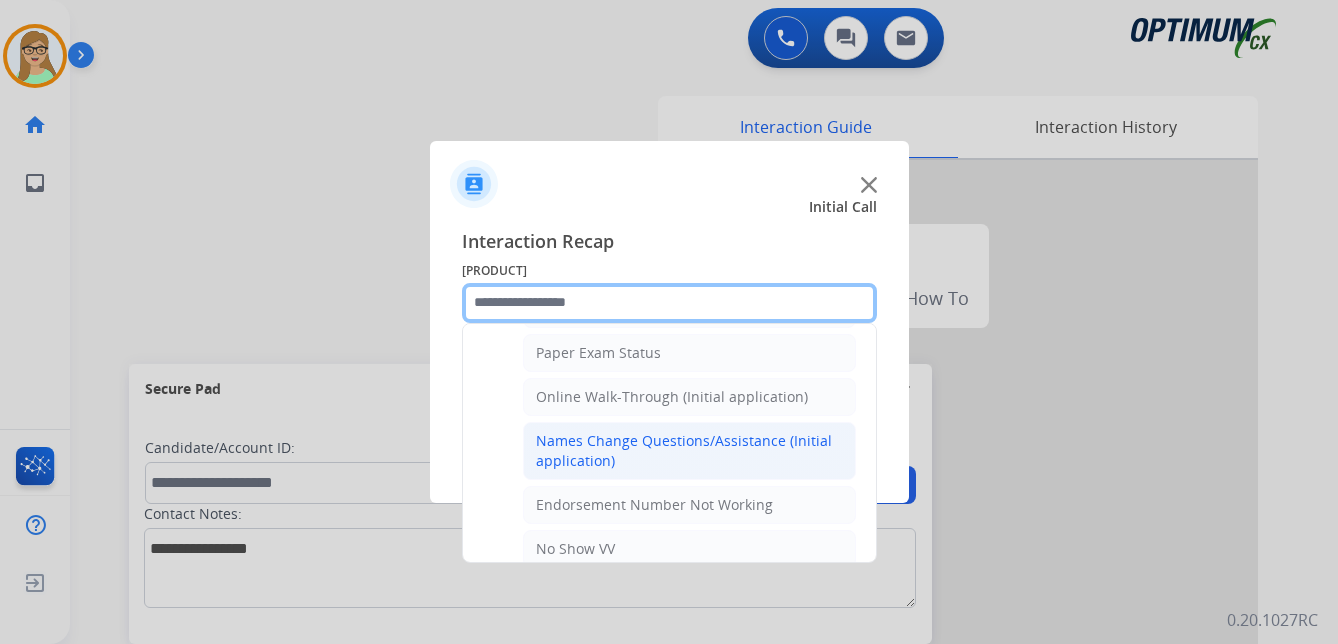scroll, scrollTop: 436, scrollLeft: 0, axis: vertical 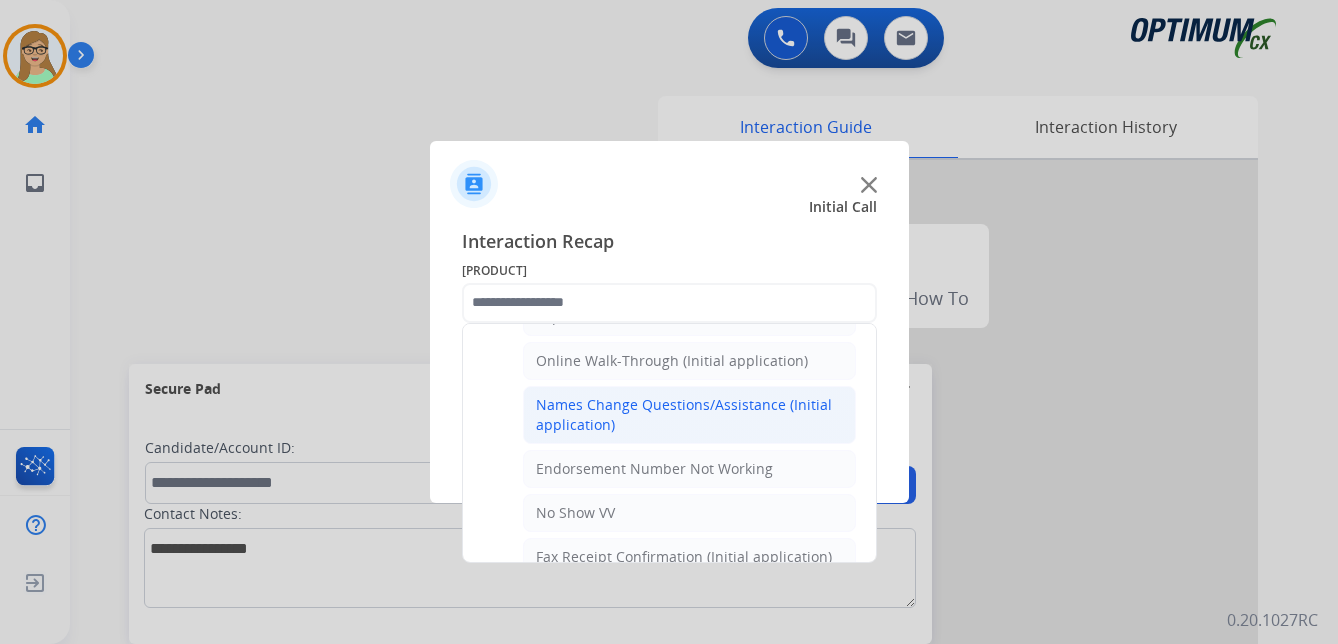 click on "Names Change Questions/Assistance (Initial application)" 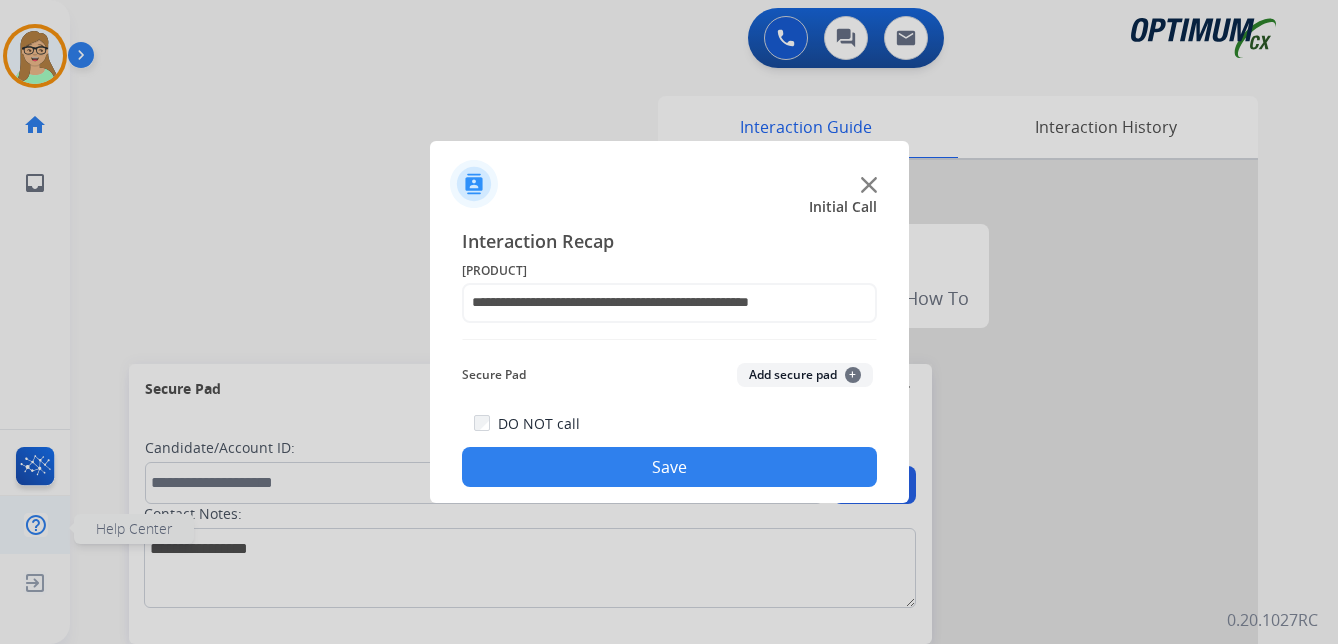 drag, startPoint x: 601, startPoint y: 469, endPoint x: 40, endPoint y: 500, distance: 561.85583 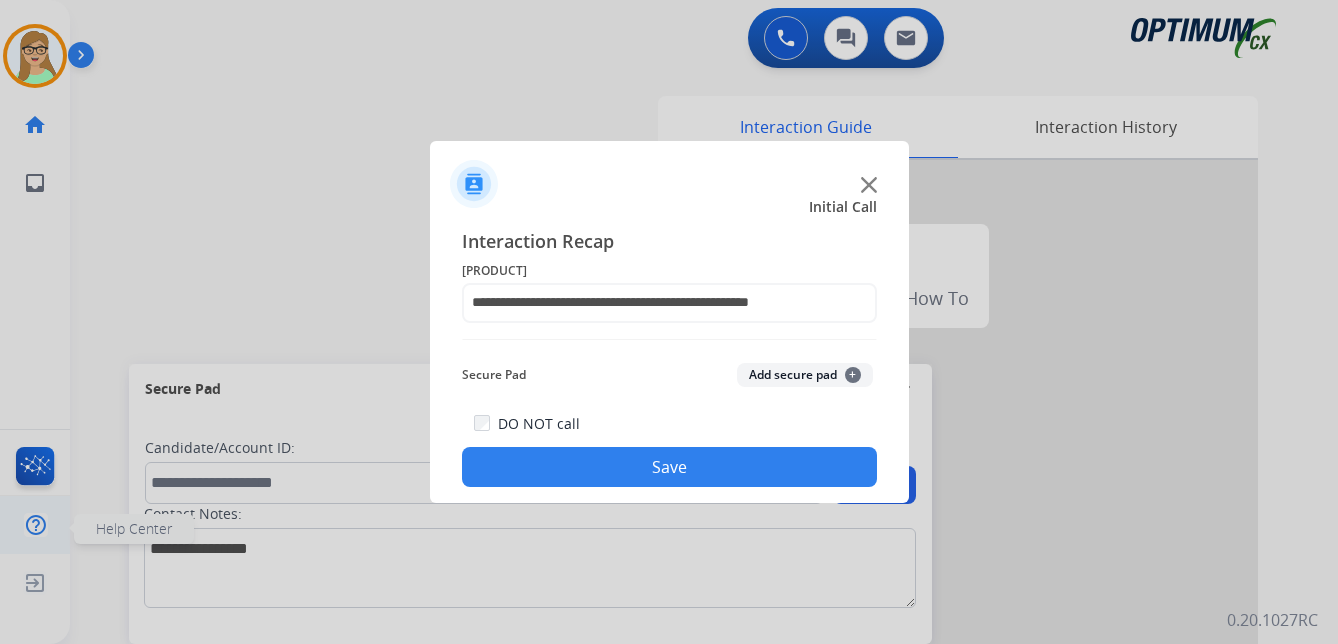 click on "Save" 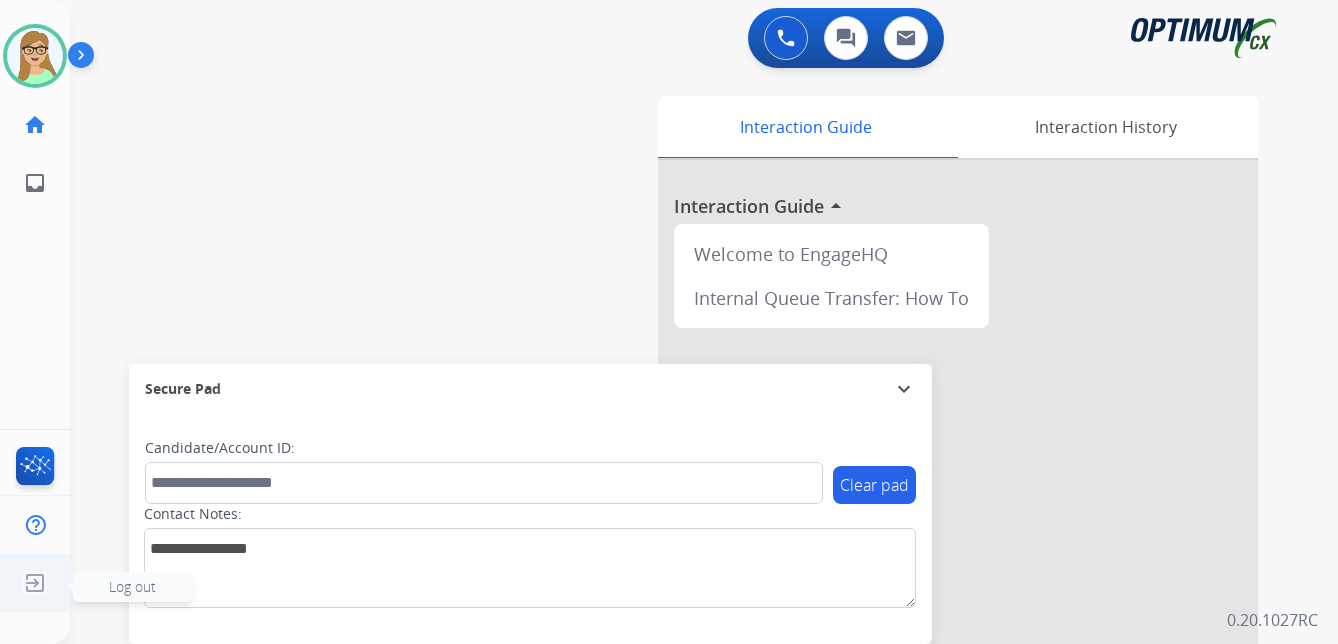 click 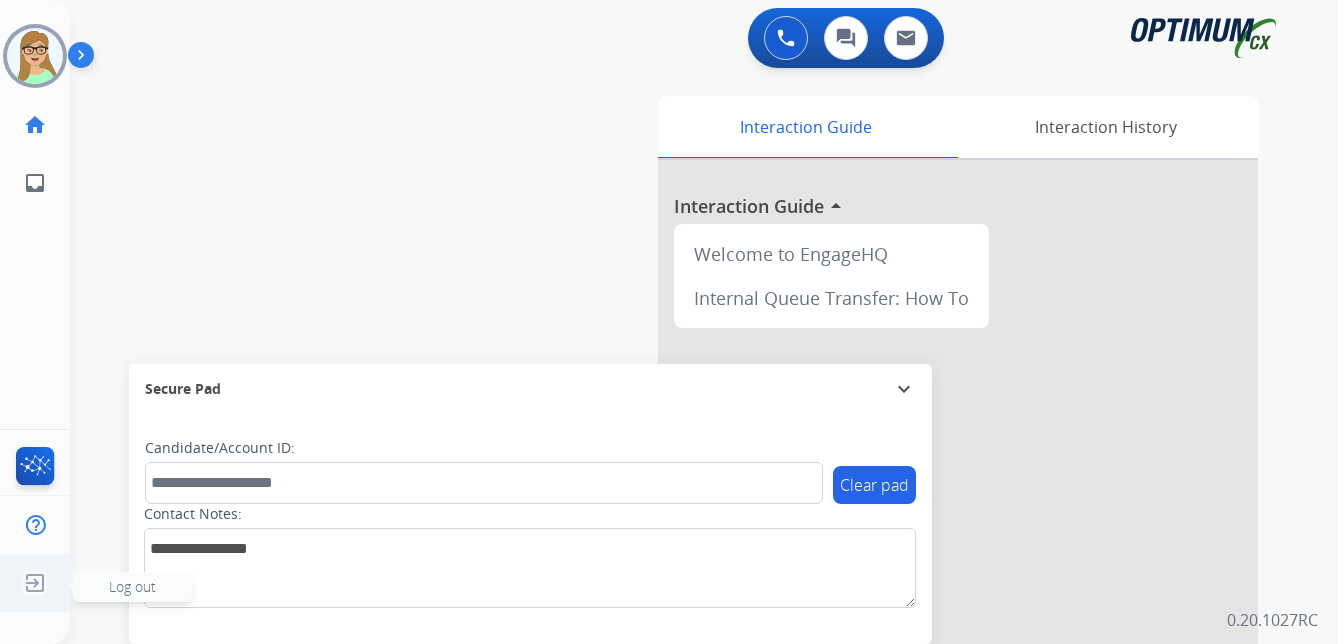 drag, startPoint x: 123, startPoint y: 586, endPoint x: 3, endPoint y: 602, distance: 121.061966 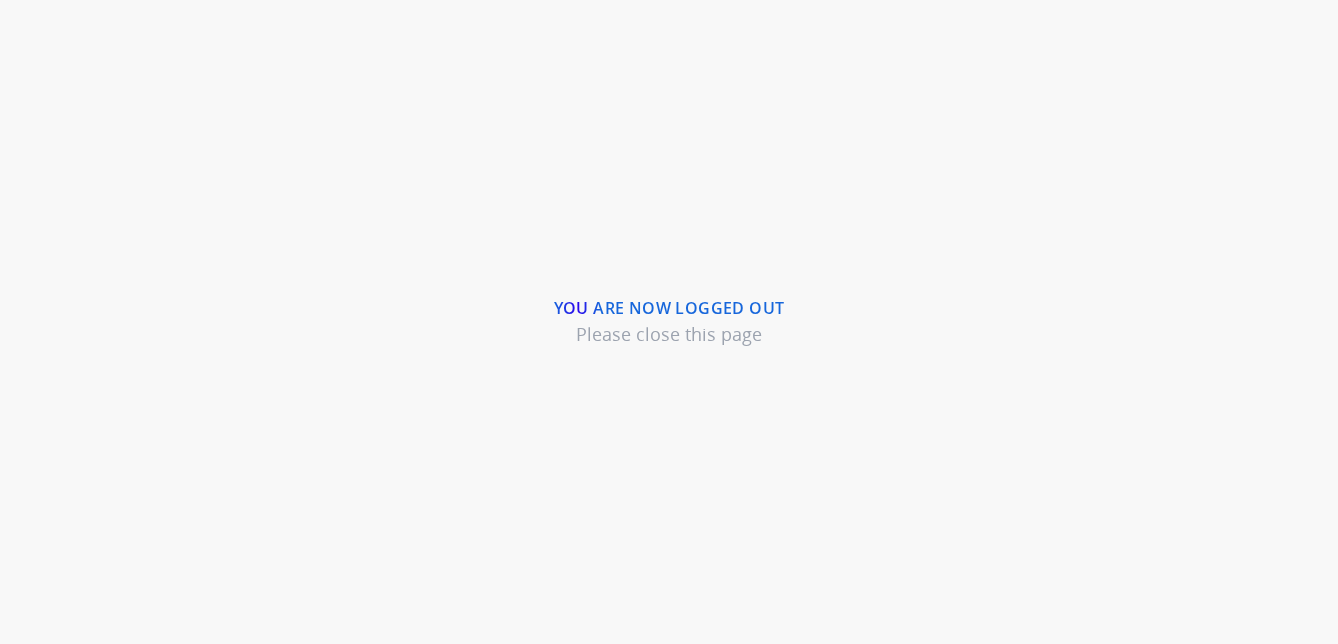 scroll, scrollTop: 0, scrollLeft: 0, axis: both 